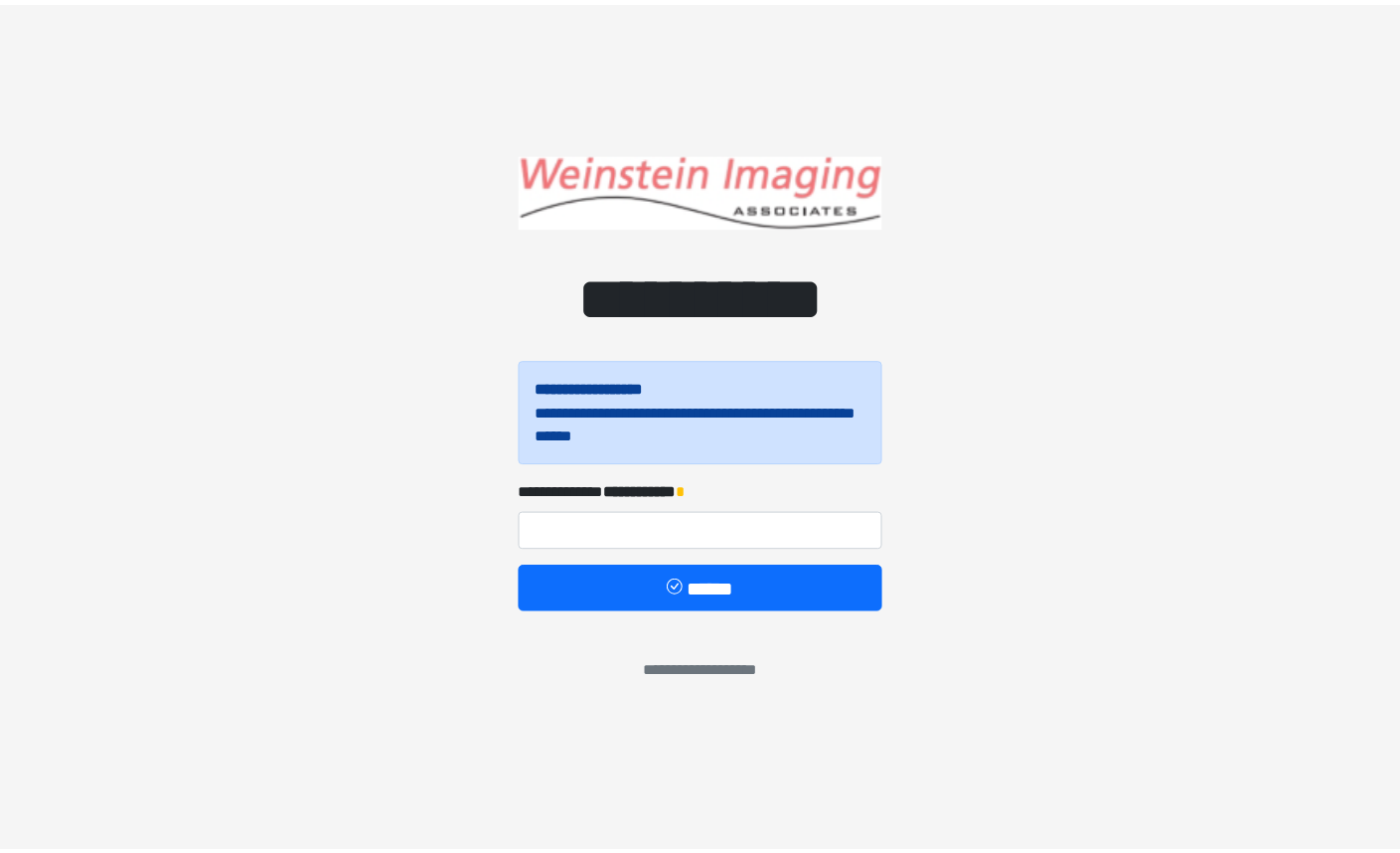 scroll, scrollTop: 0, scrollLeft: 0, axis: both 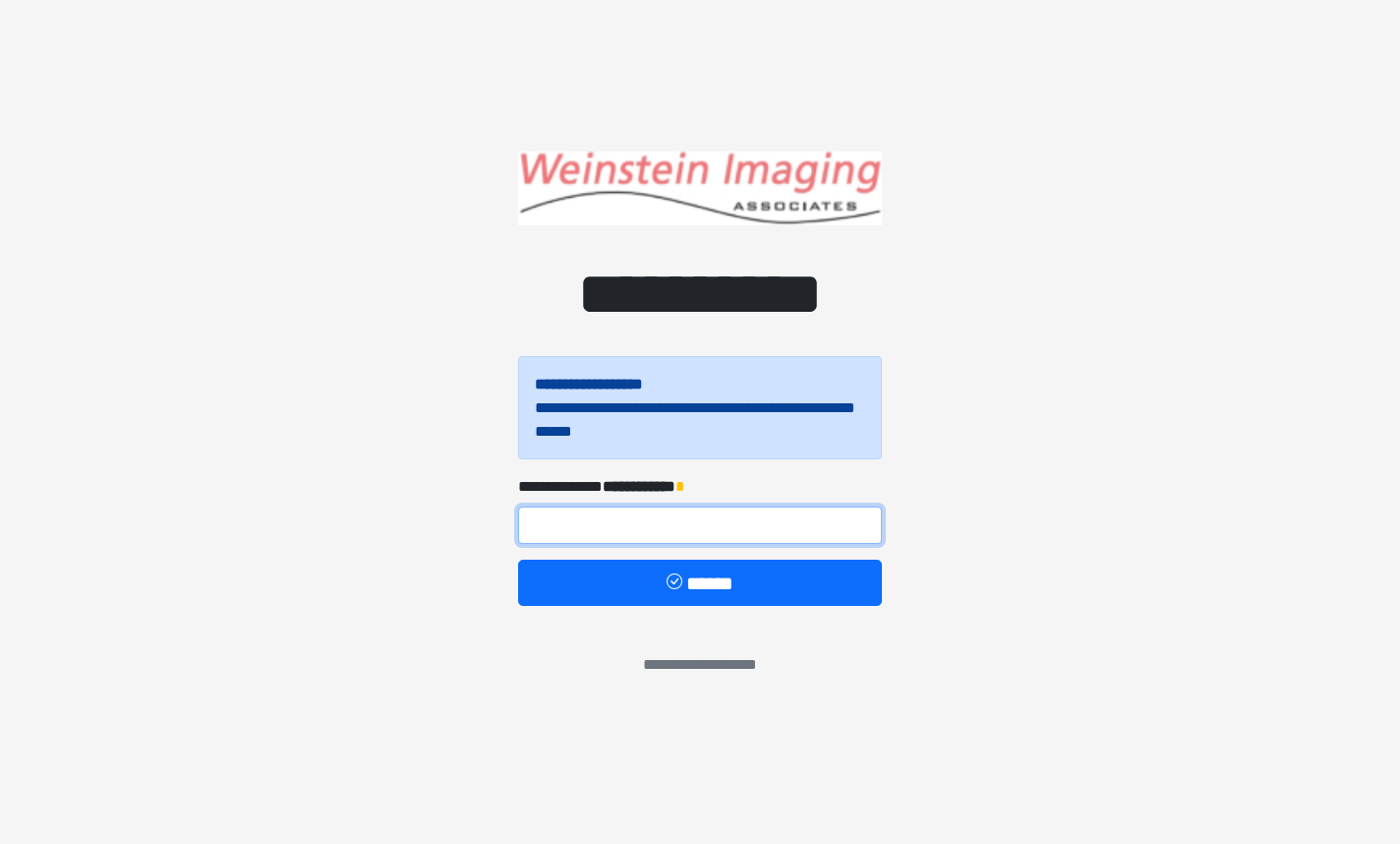 click at bounding box center [700, 525] 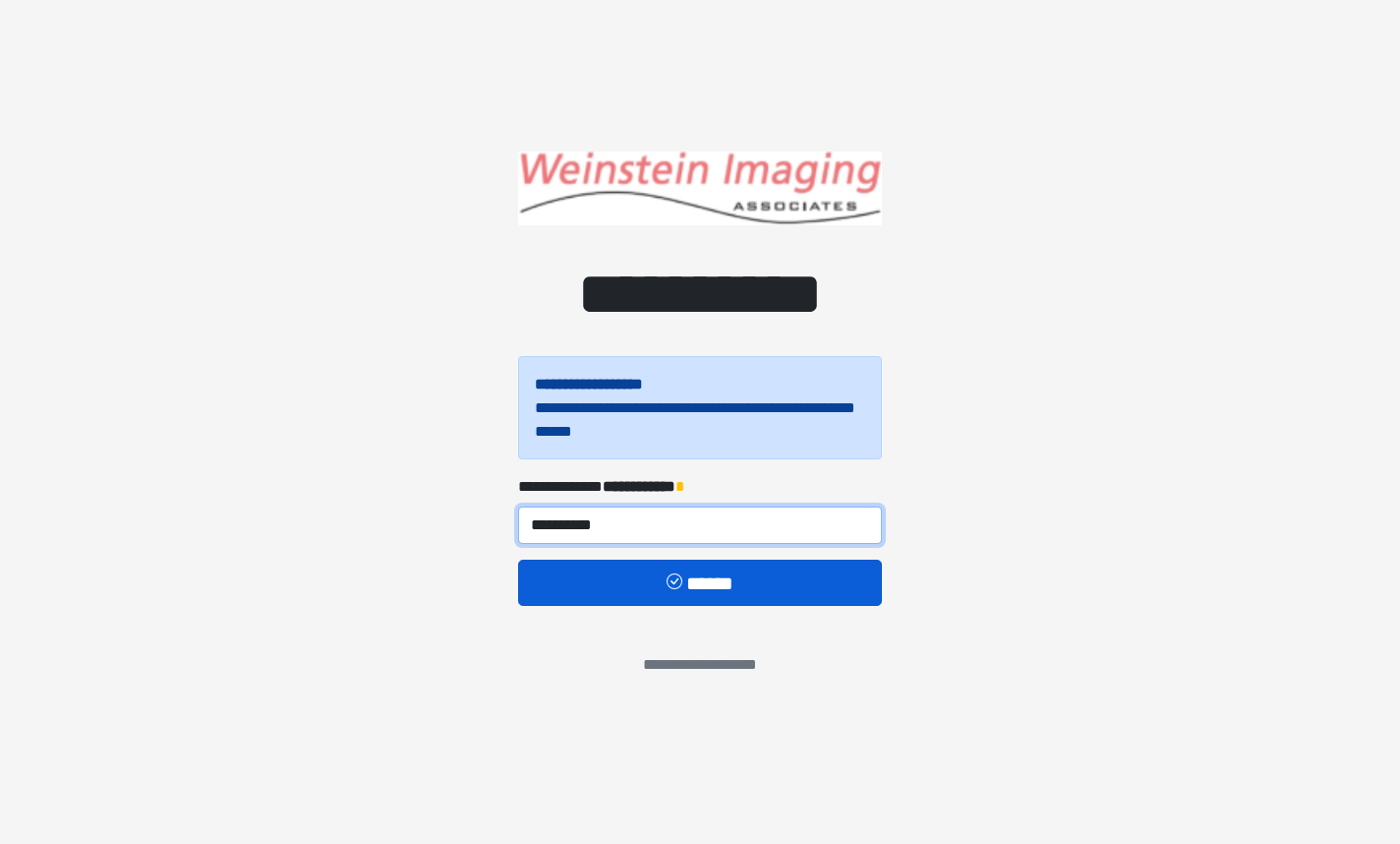 type on "**********" 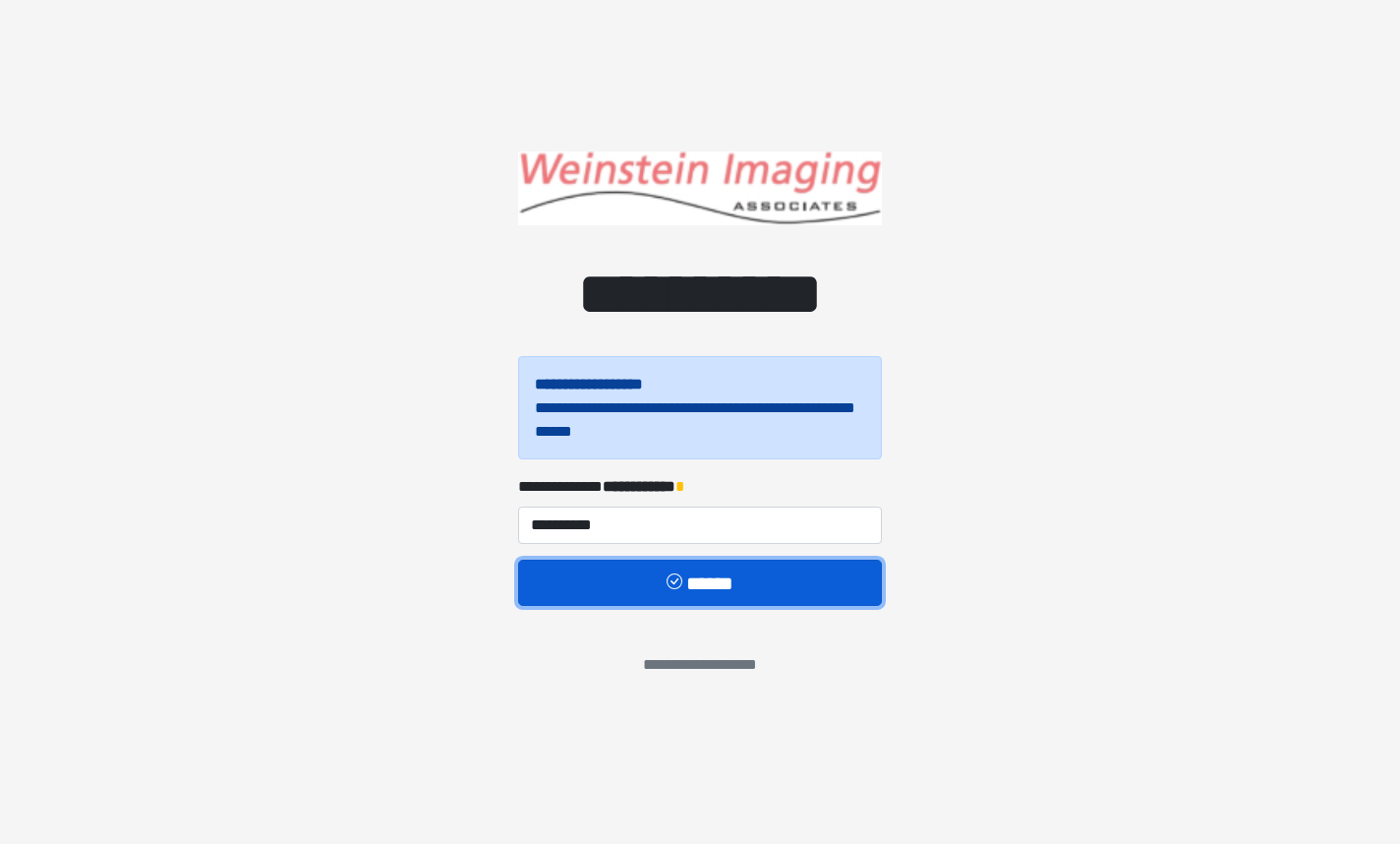 click on "******" at bounding box center [700, 583] 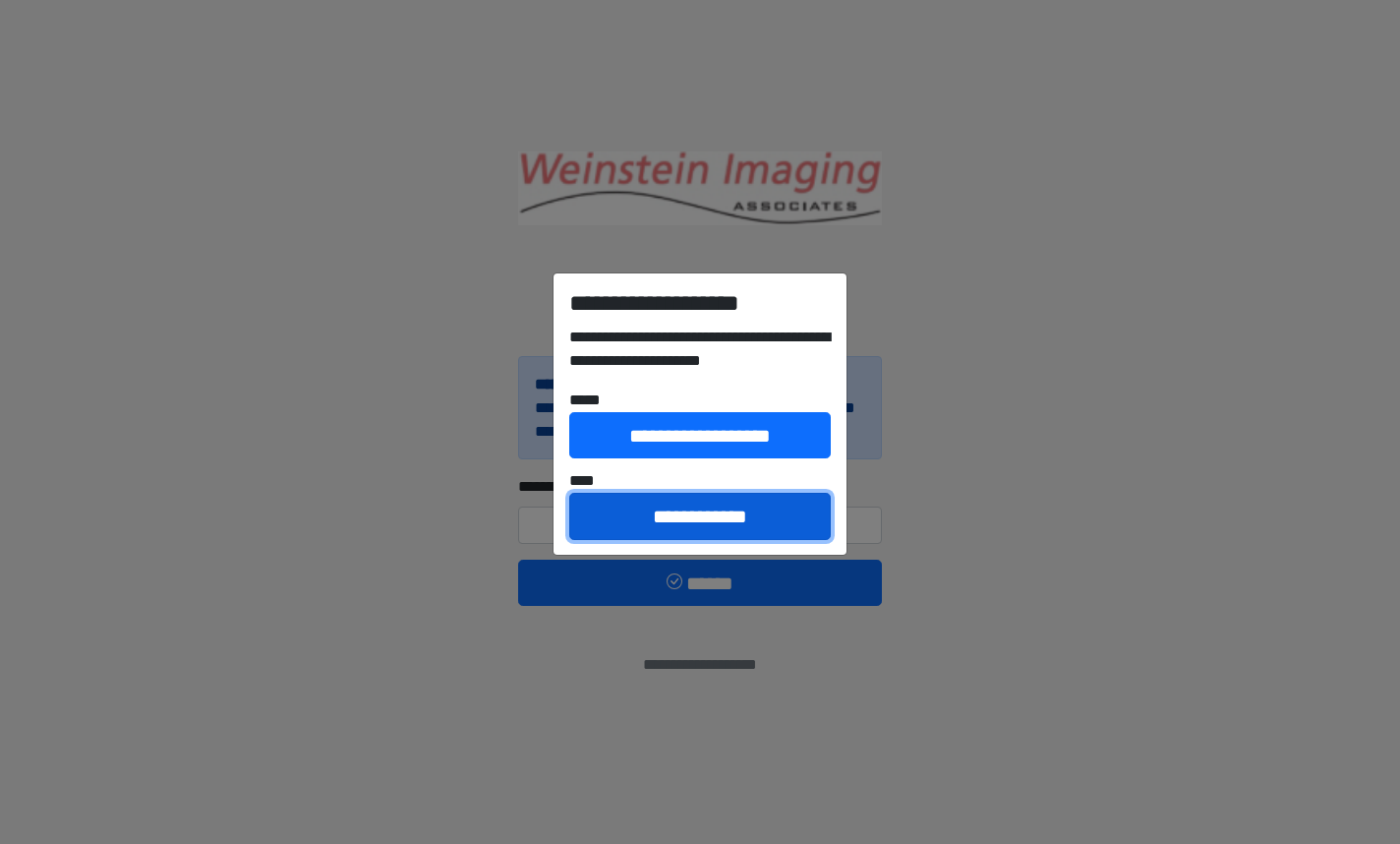 click on "**********" at bounding box center (700, 516) 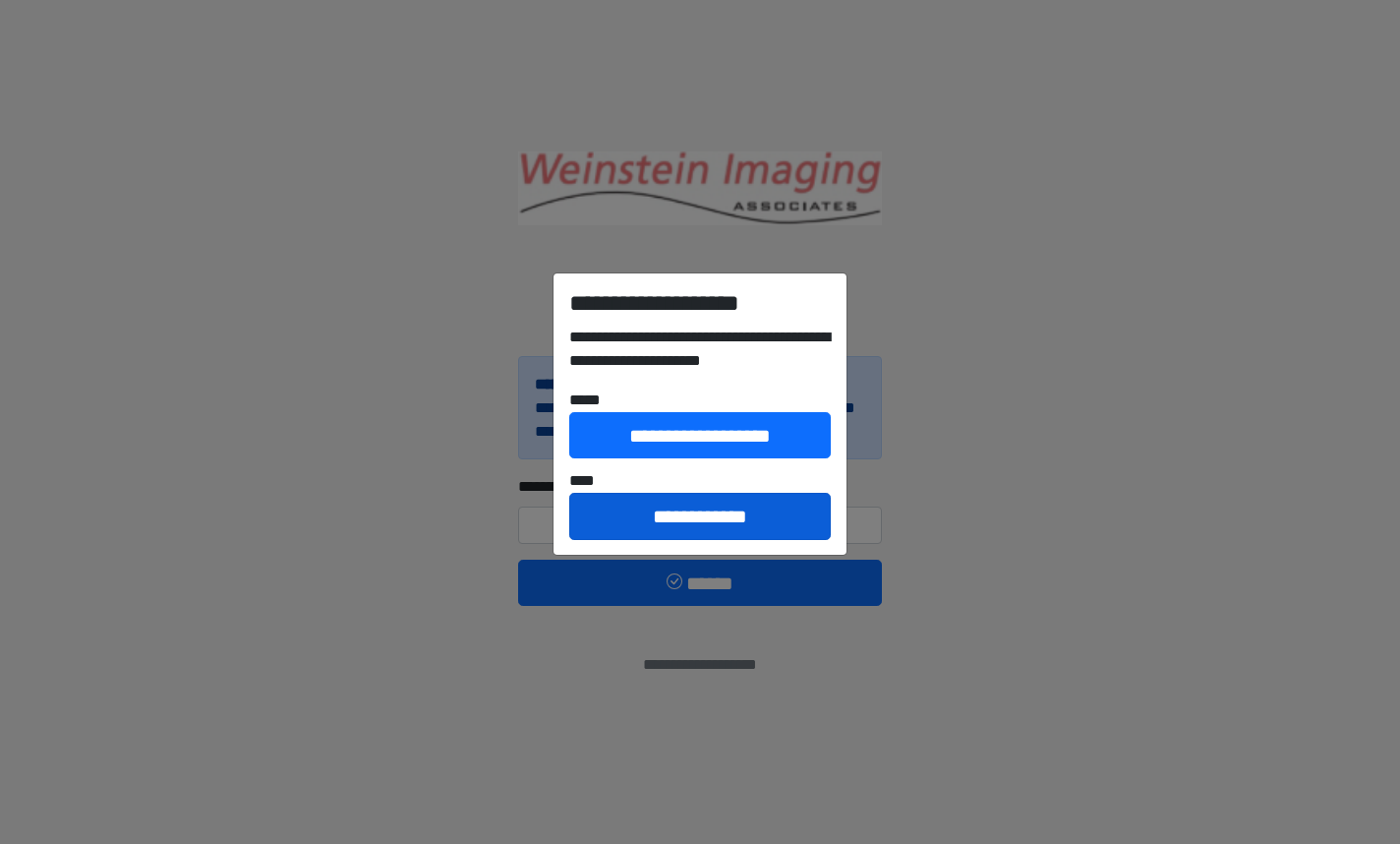 click on "**********" at bounding box center (0, 0) 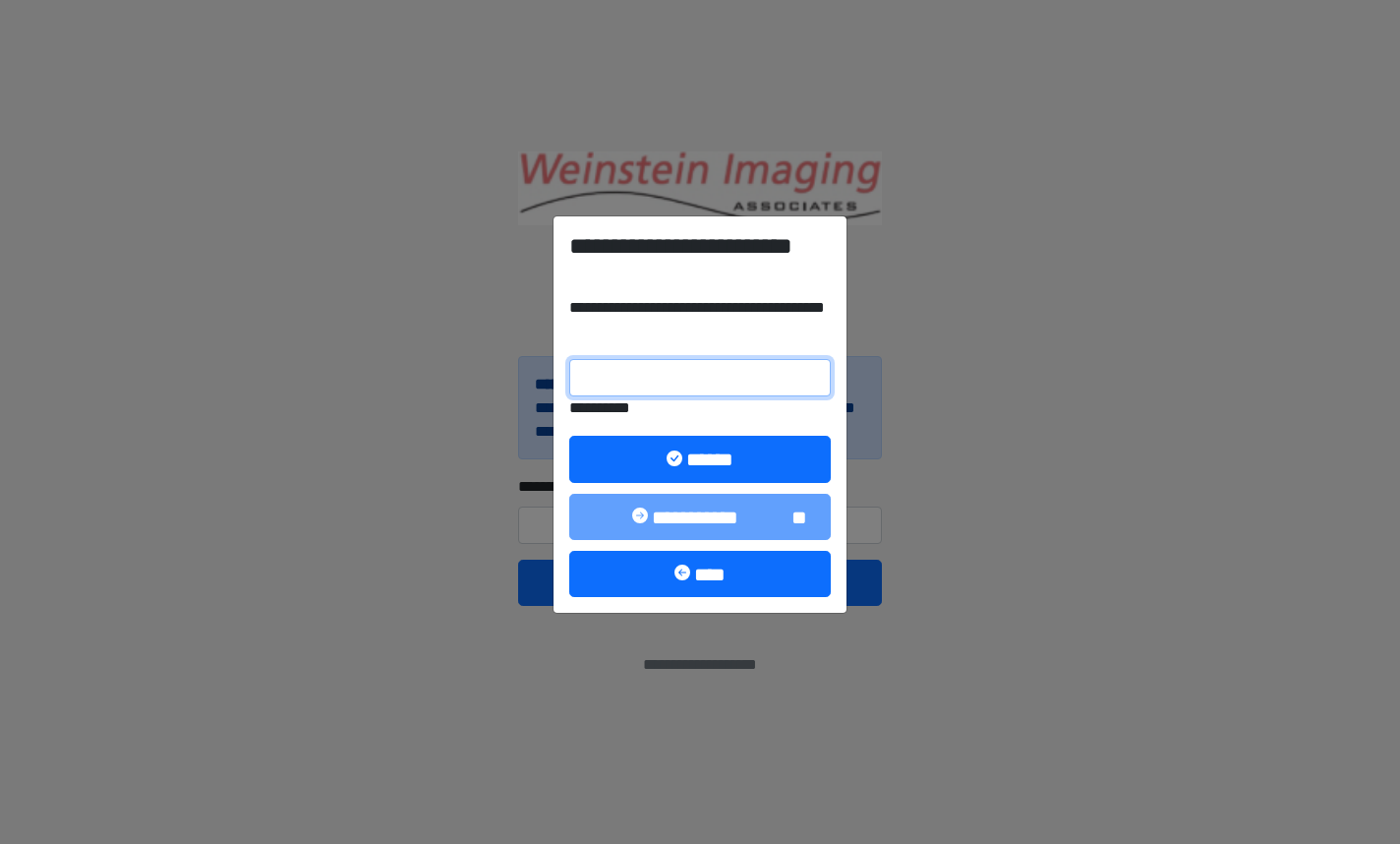 drag, startPoint x: 687, startPoint y: 518, endPoint x: 603, endPoint y: 375, distance: 165.84631 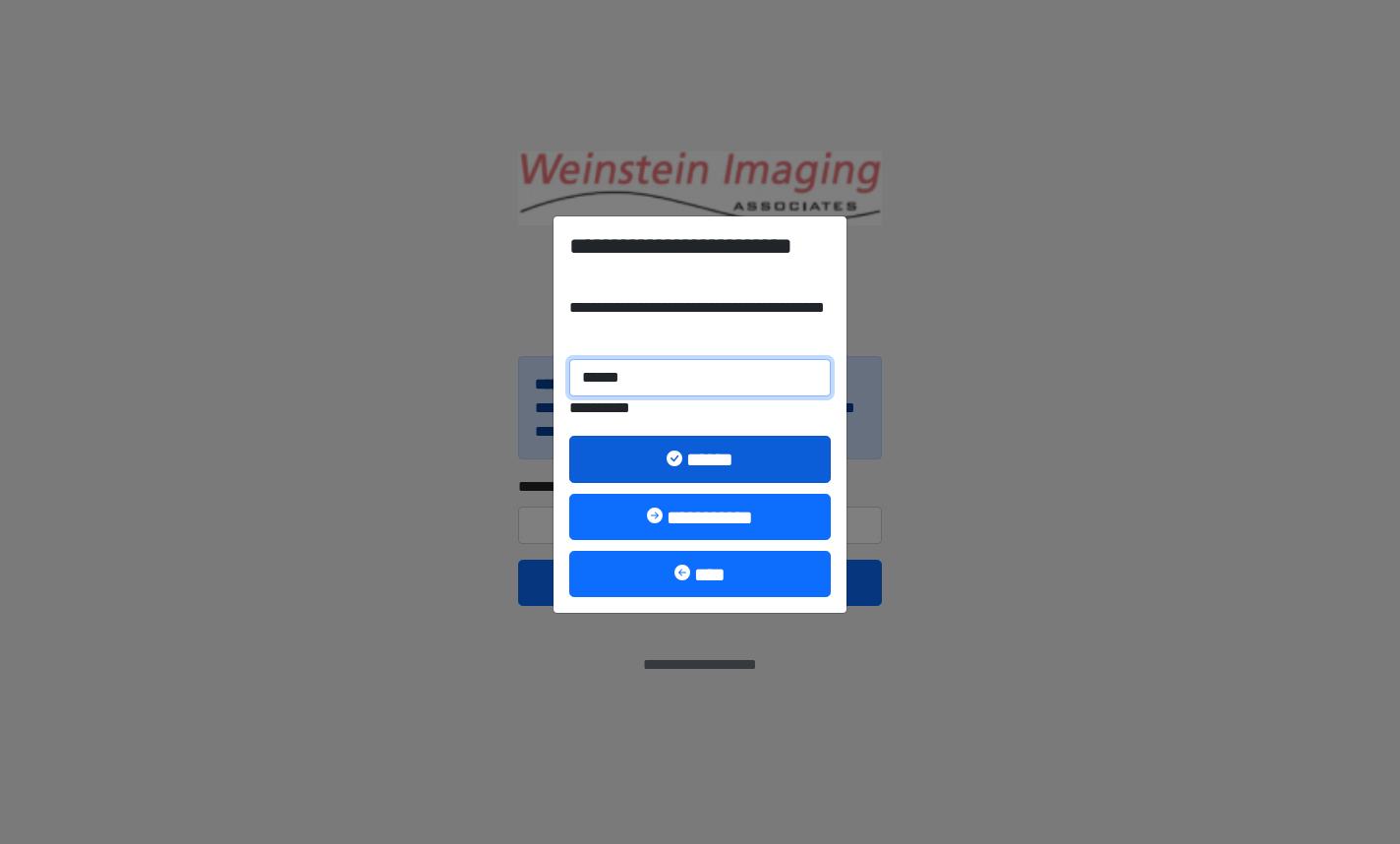 type on "******" 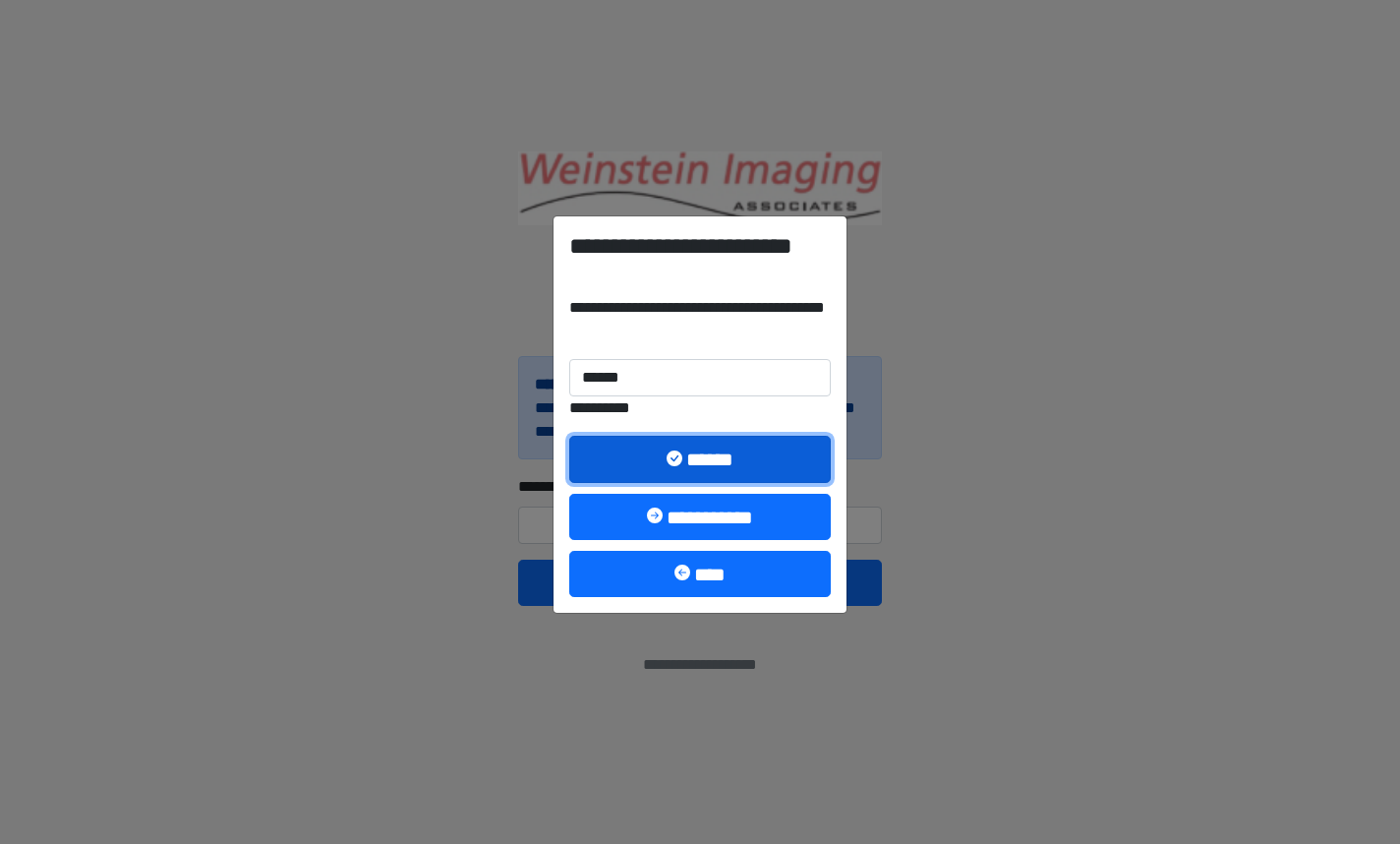 click on "******" at bounding box center (700, 459) 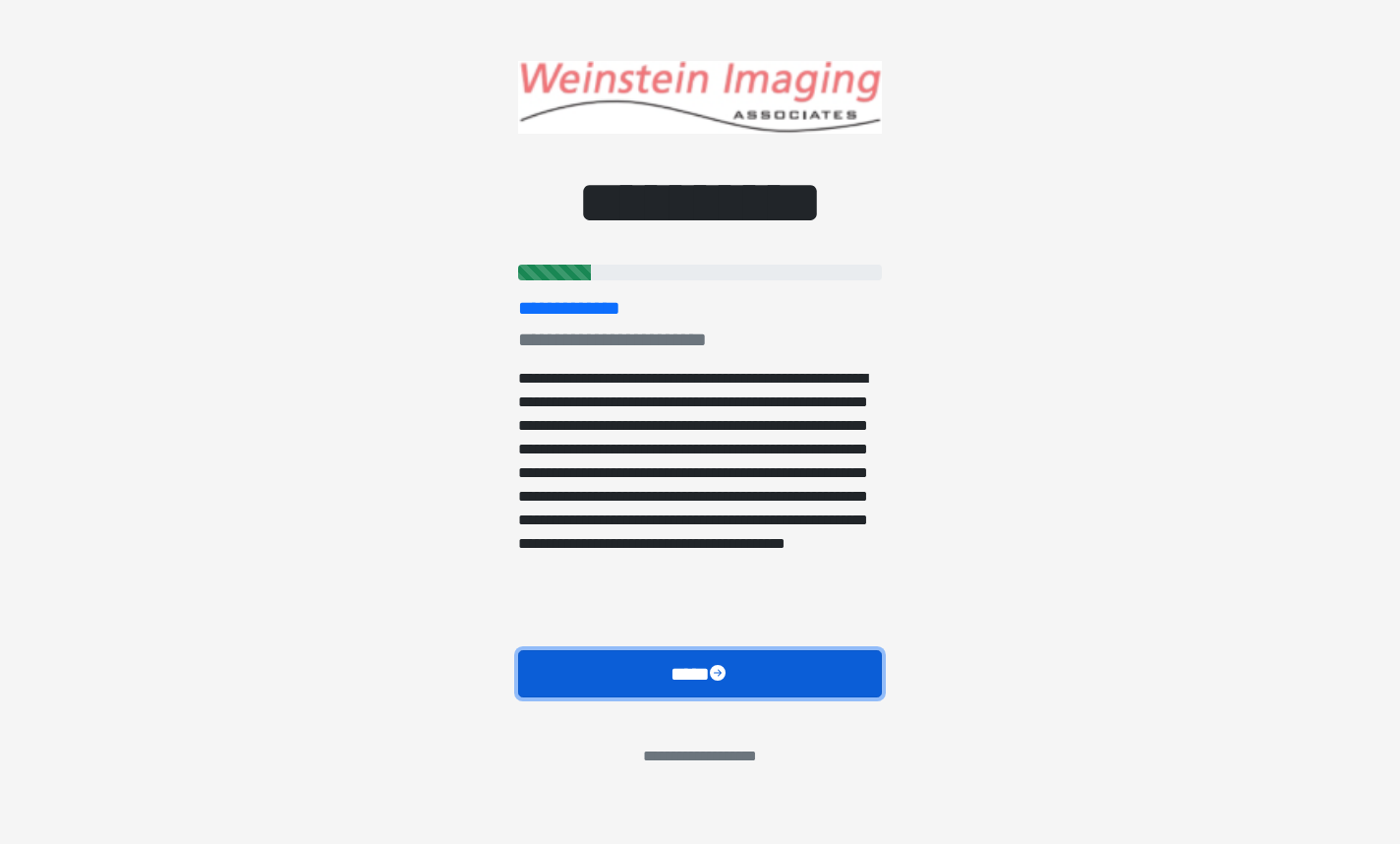 click on "****" at bounding box center [700, 674] 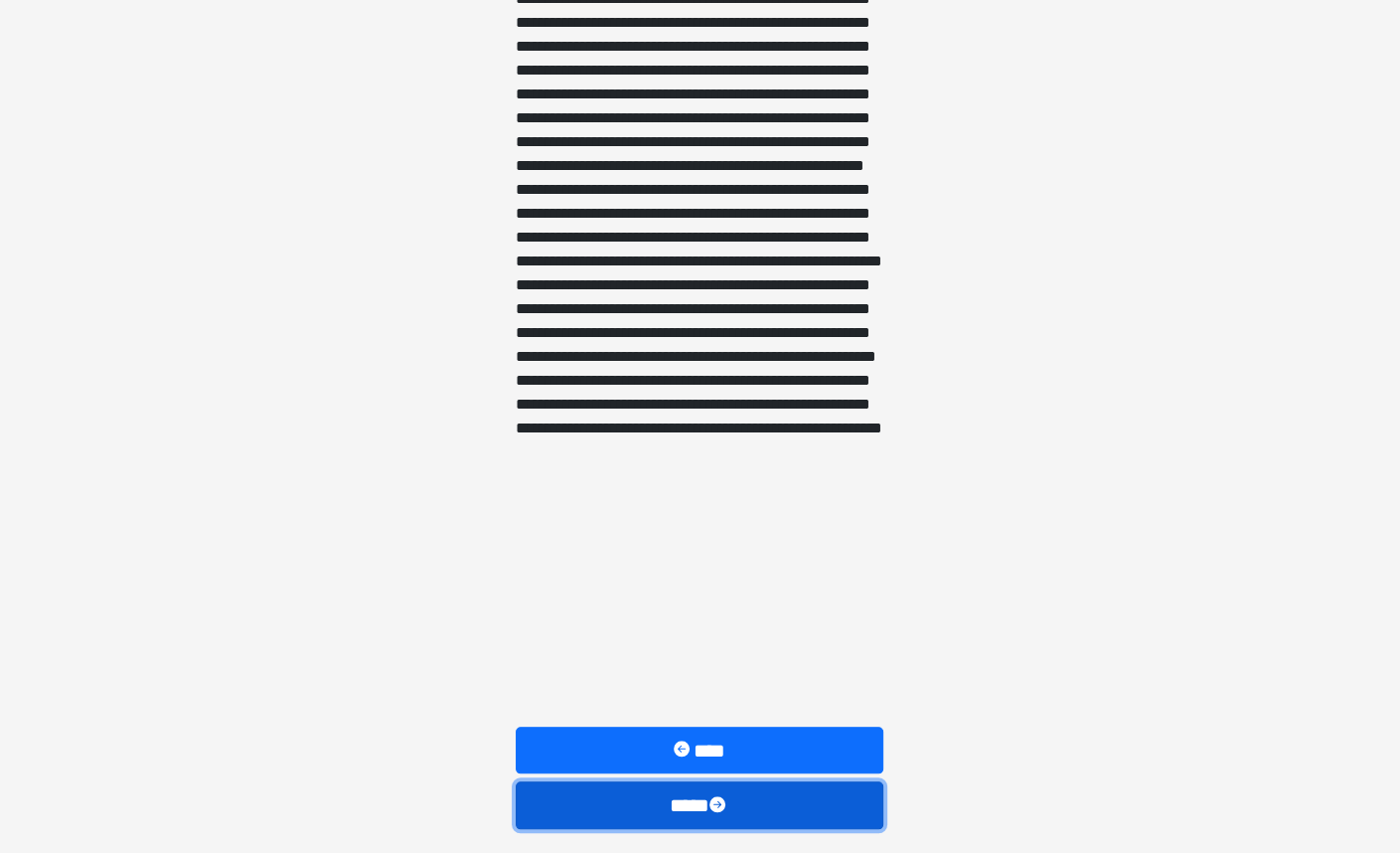 scroll, scrollTop: 1545, scrollLeft: 0, axis: vertical 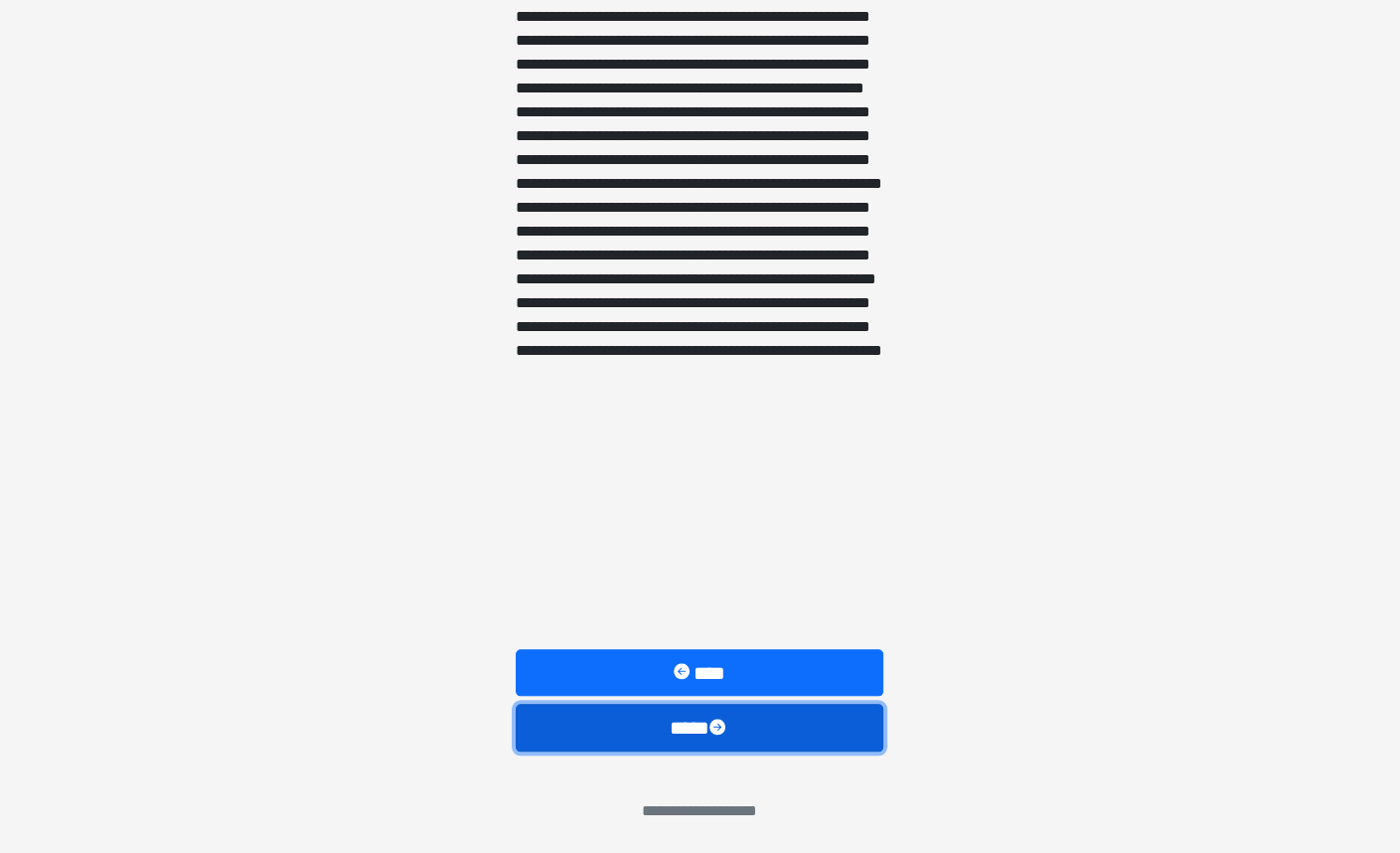 click on "****" at bounding box center (700, 728) 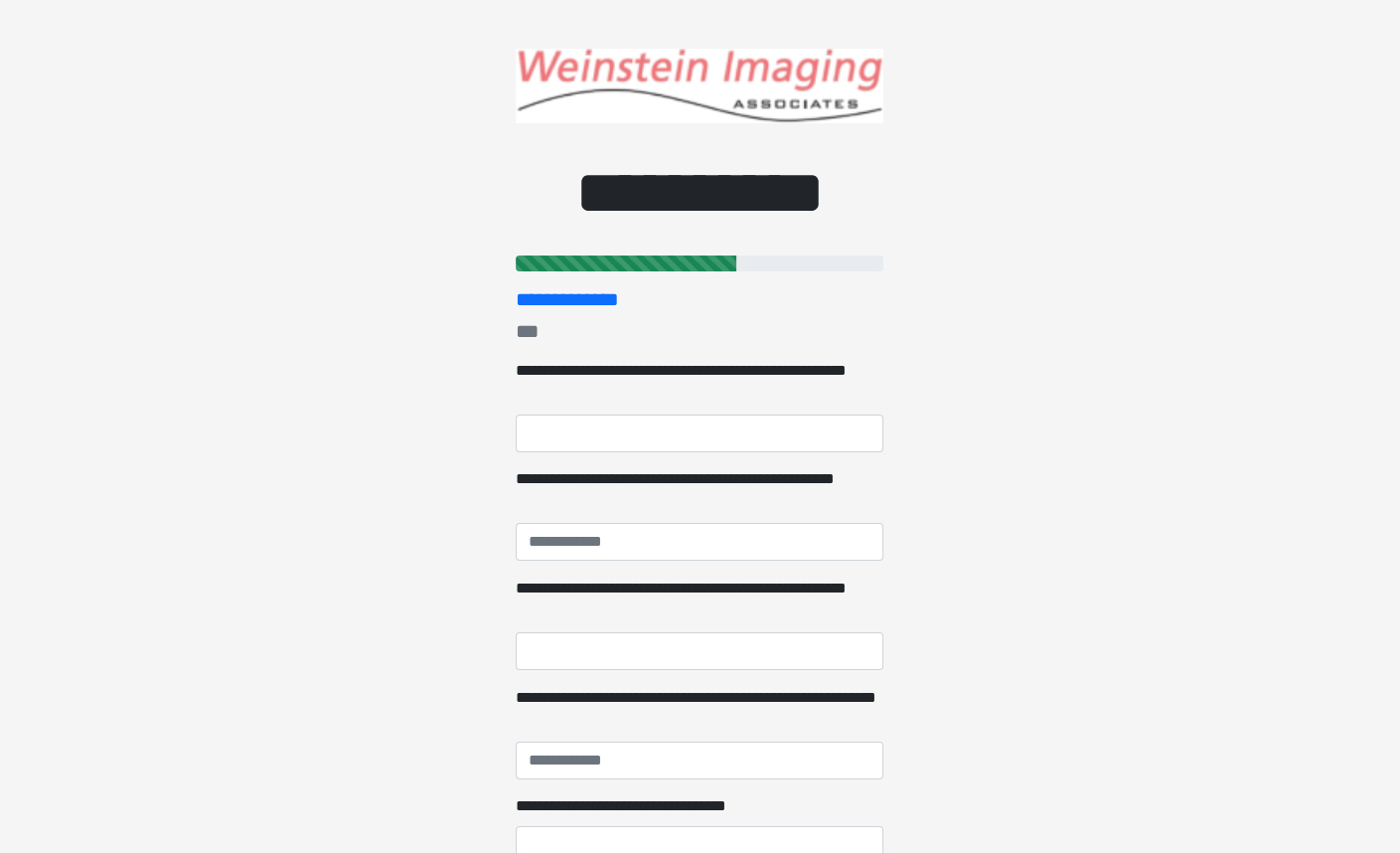 scroll, scrollTop: 0, scrollLeft: 0, axis: both 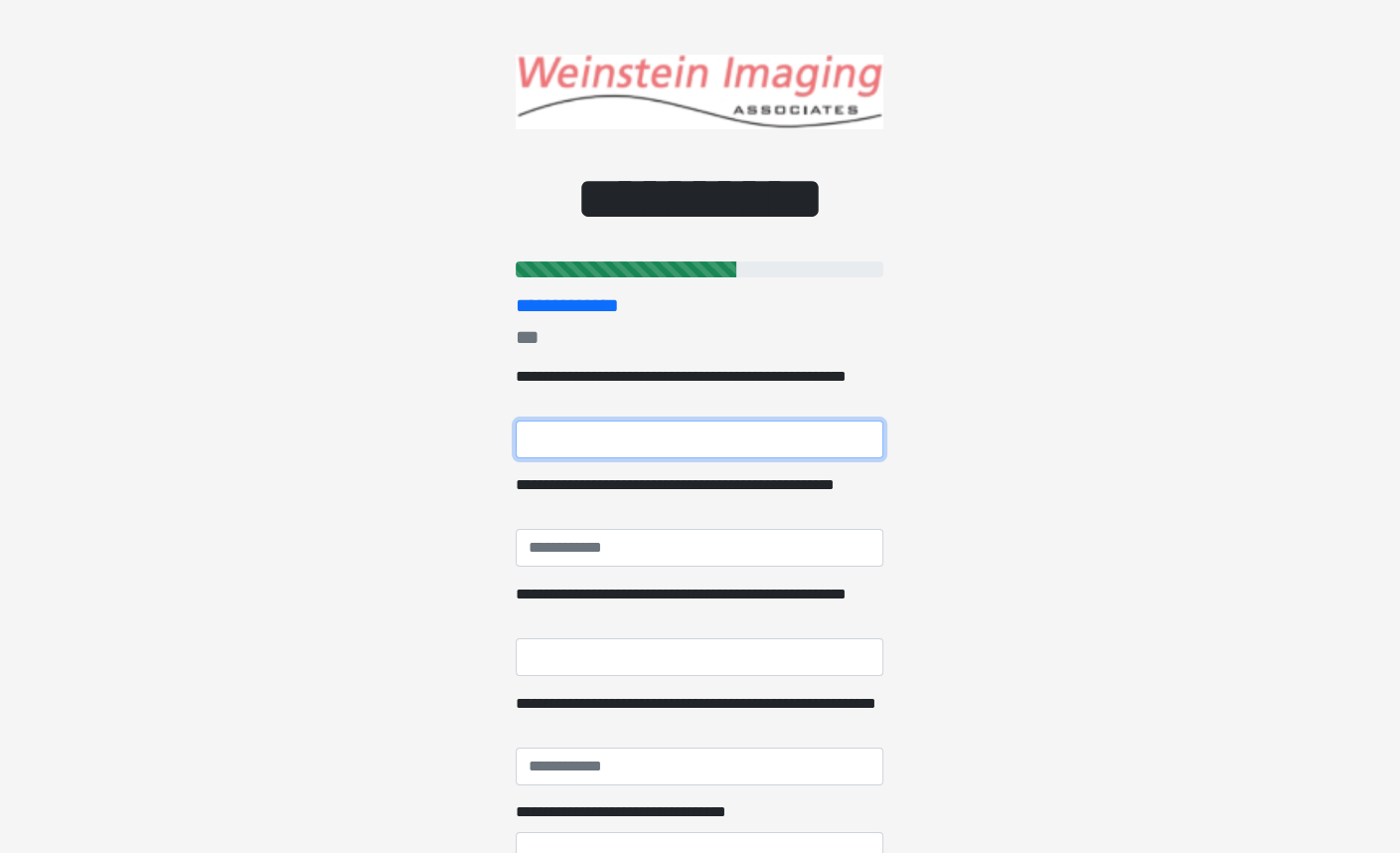 click on "**********" at bounding box center (700, 439) 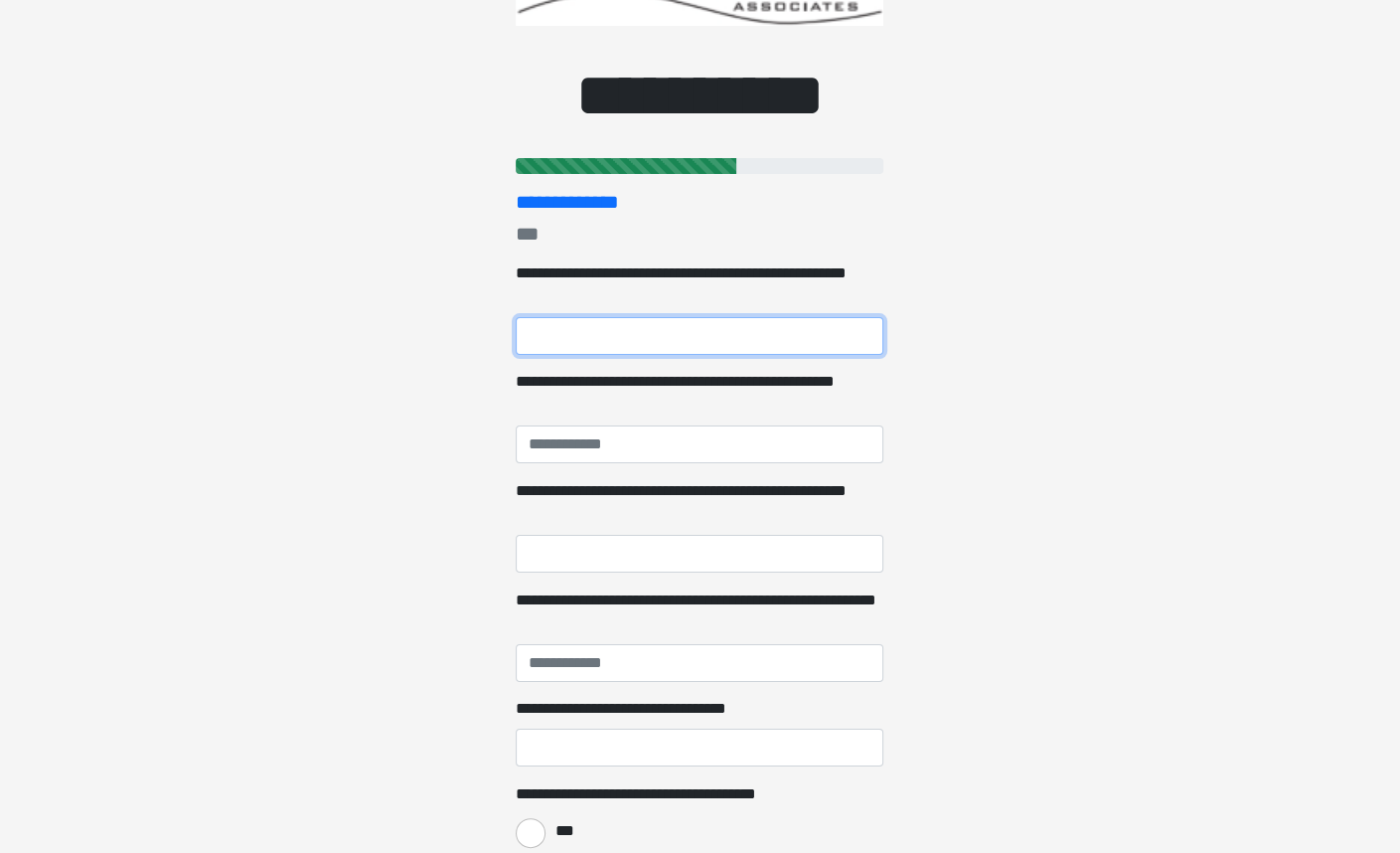 scroll, scrollTop: 99, scrollLeft: 0, axis: vertical 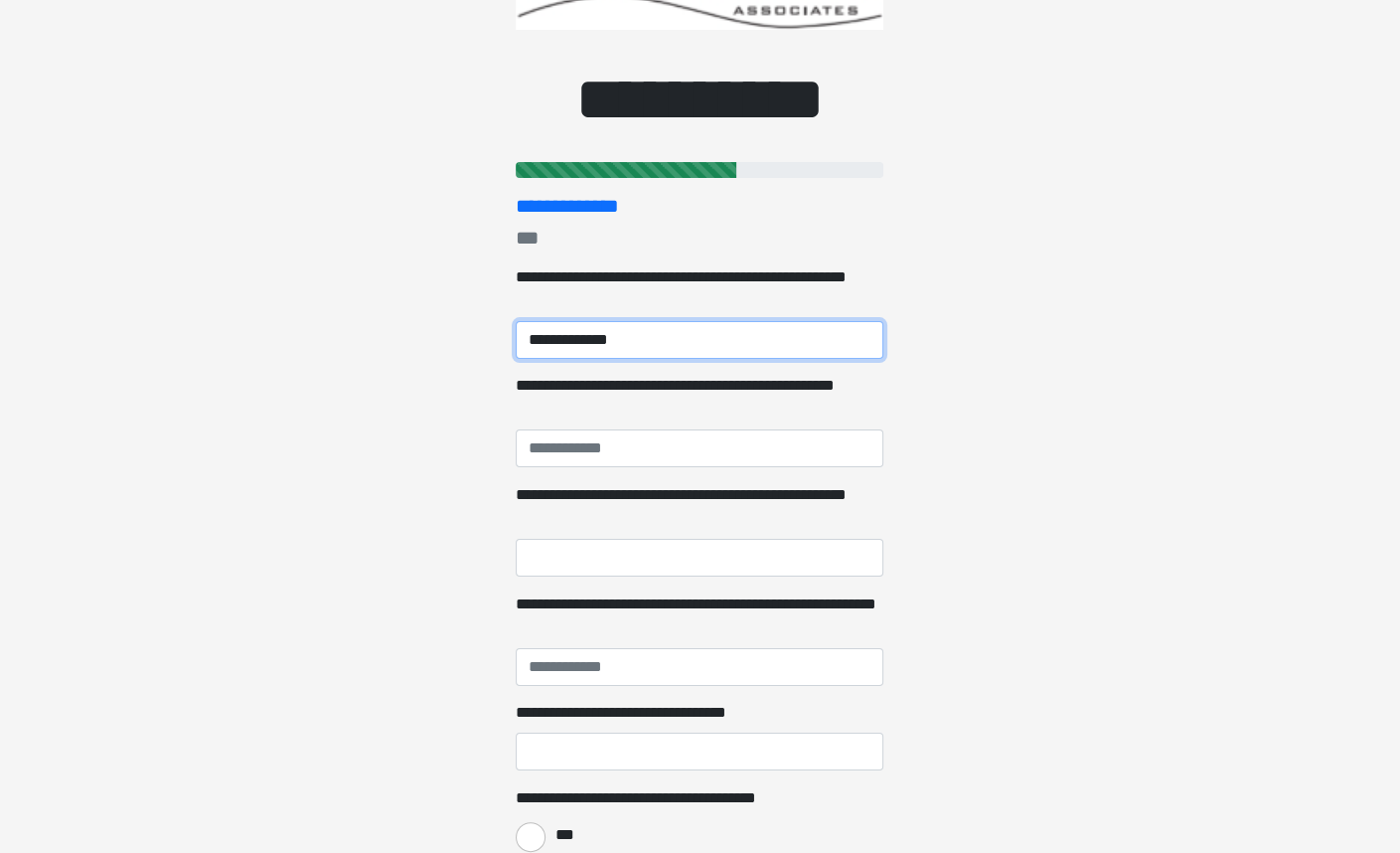 type on "**********" 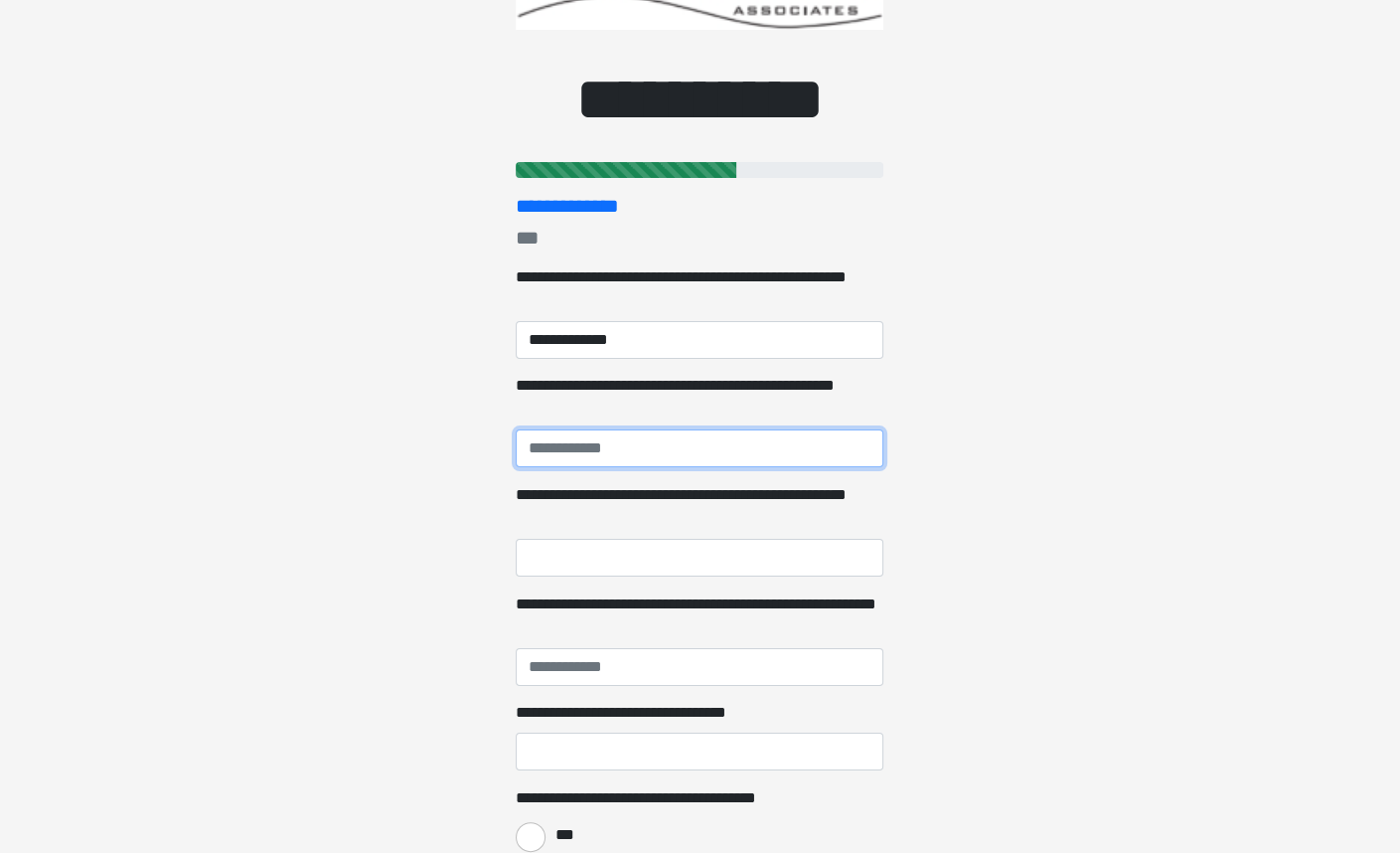 click on "**********" at bounding box center (700, 448) 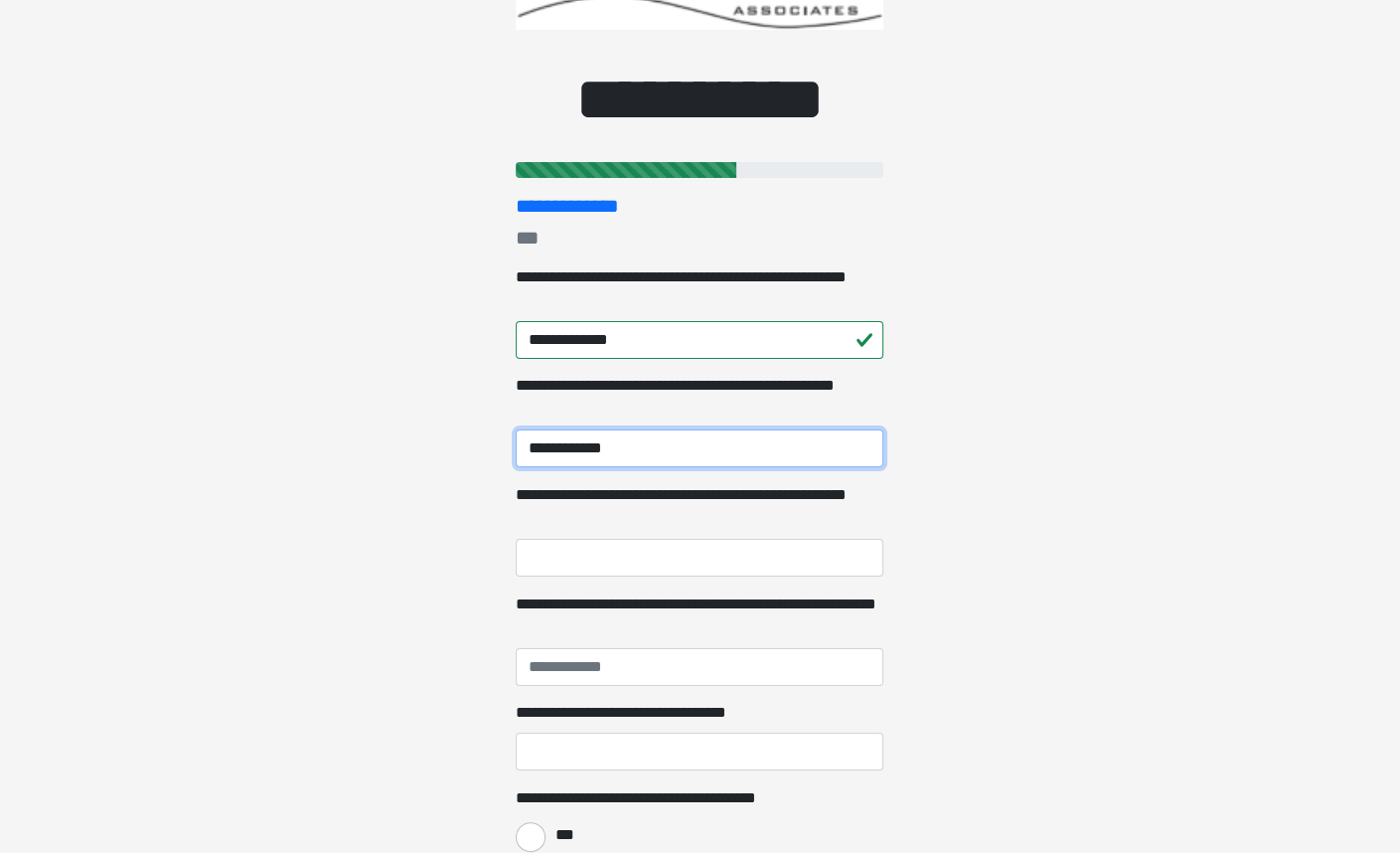 type on "**********" 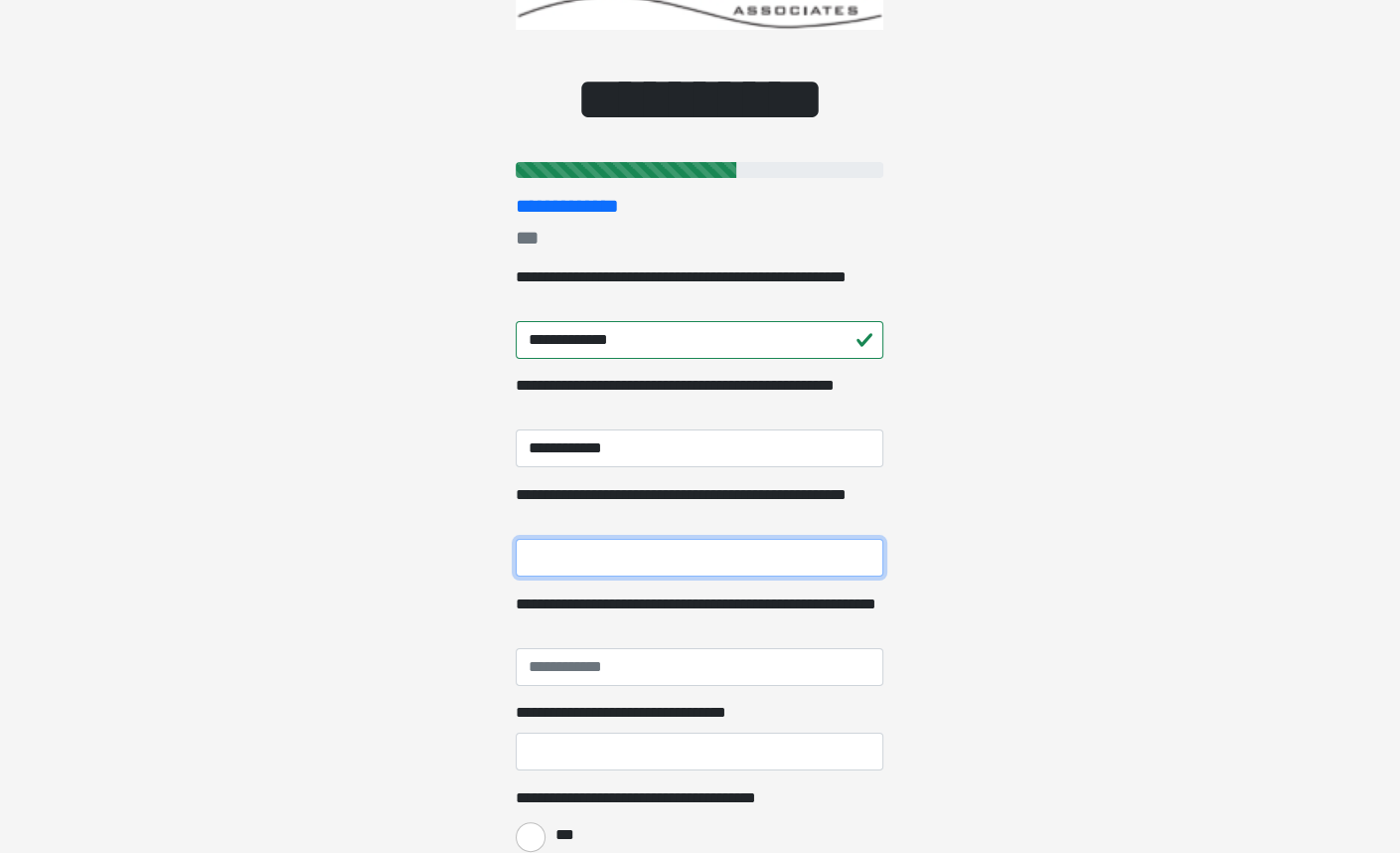 click on "**********" at bounding box center [700, 558] 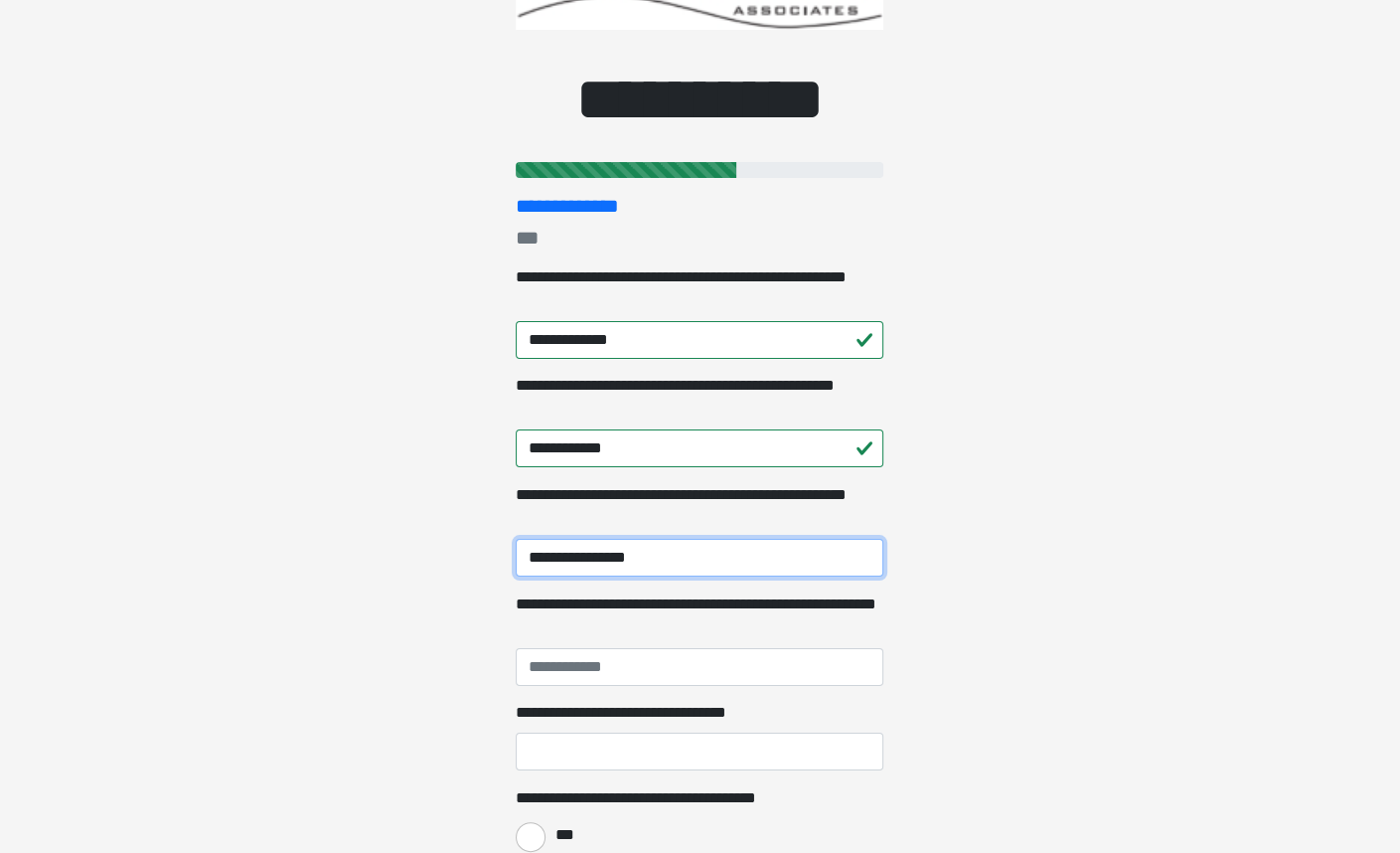 type on "**********" 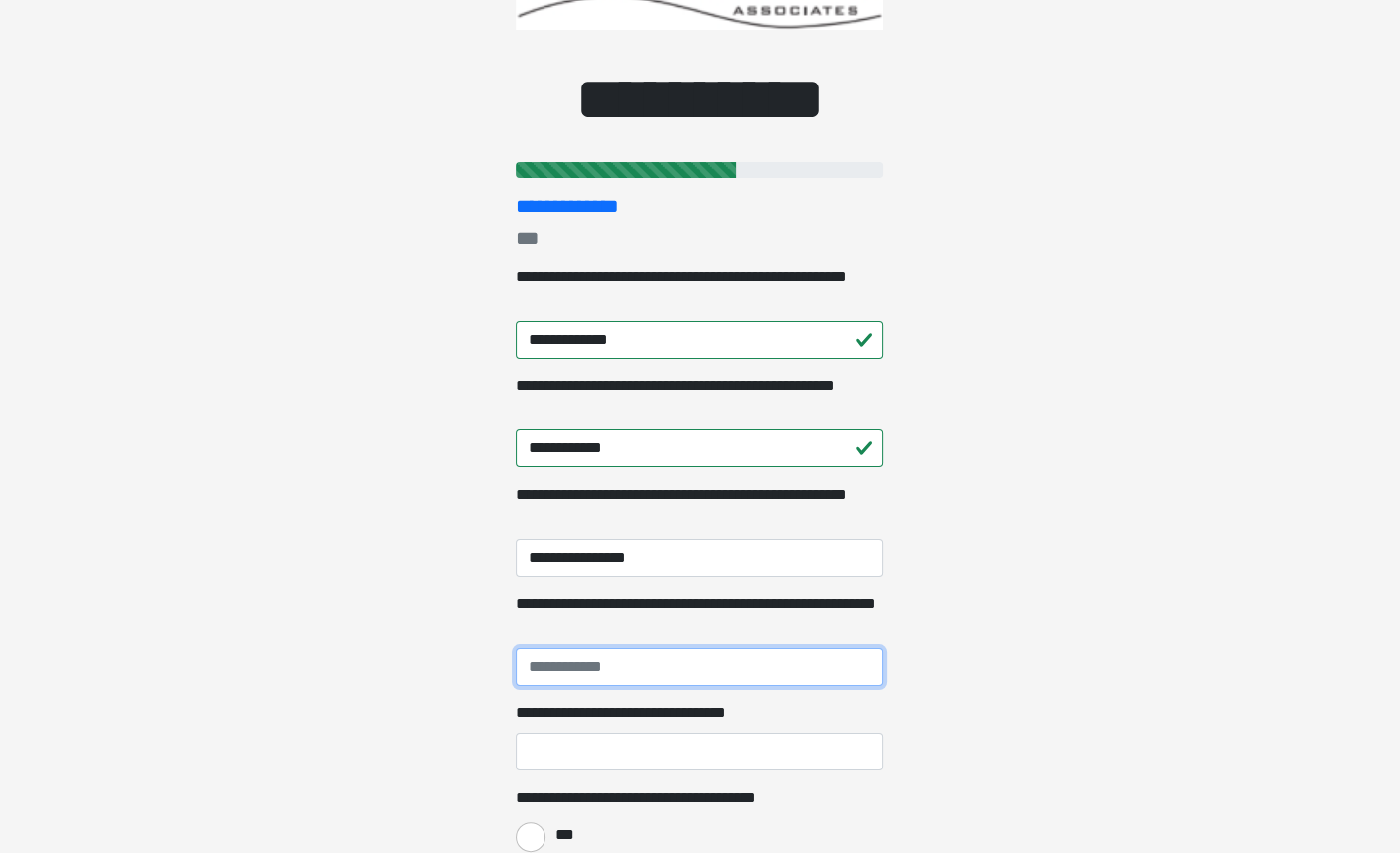 click on "**********" at bounding box center [700, 667] 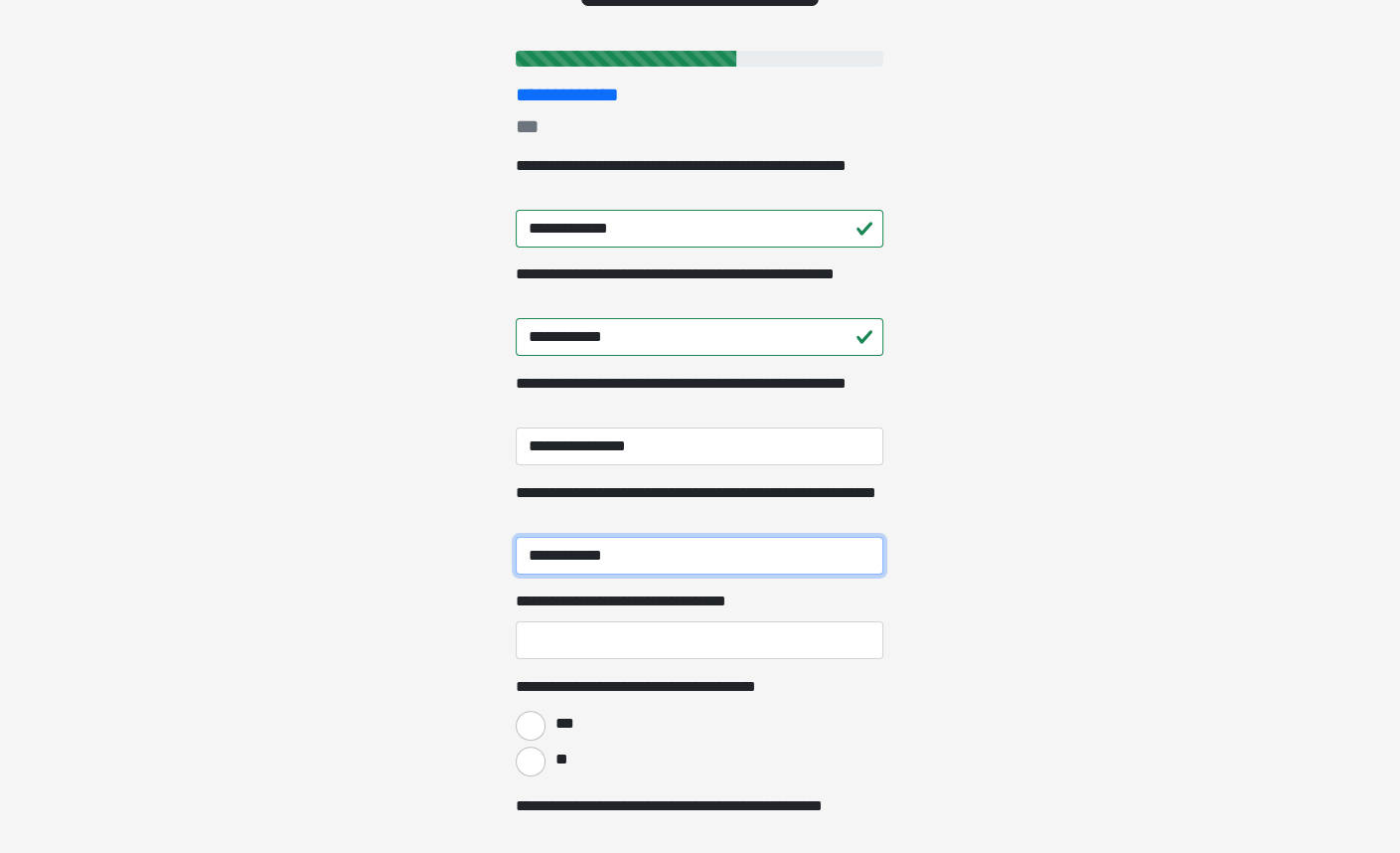 scroll, scrollTop: 298, scrollLeft: 0, axis: vertical 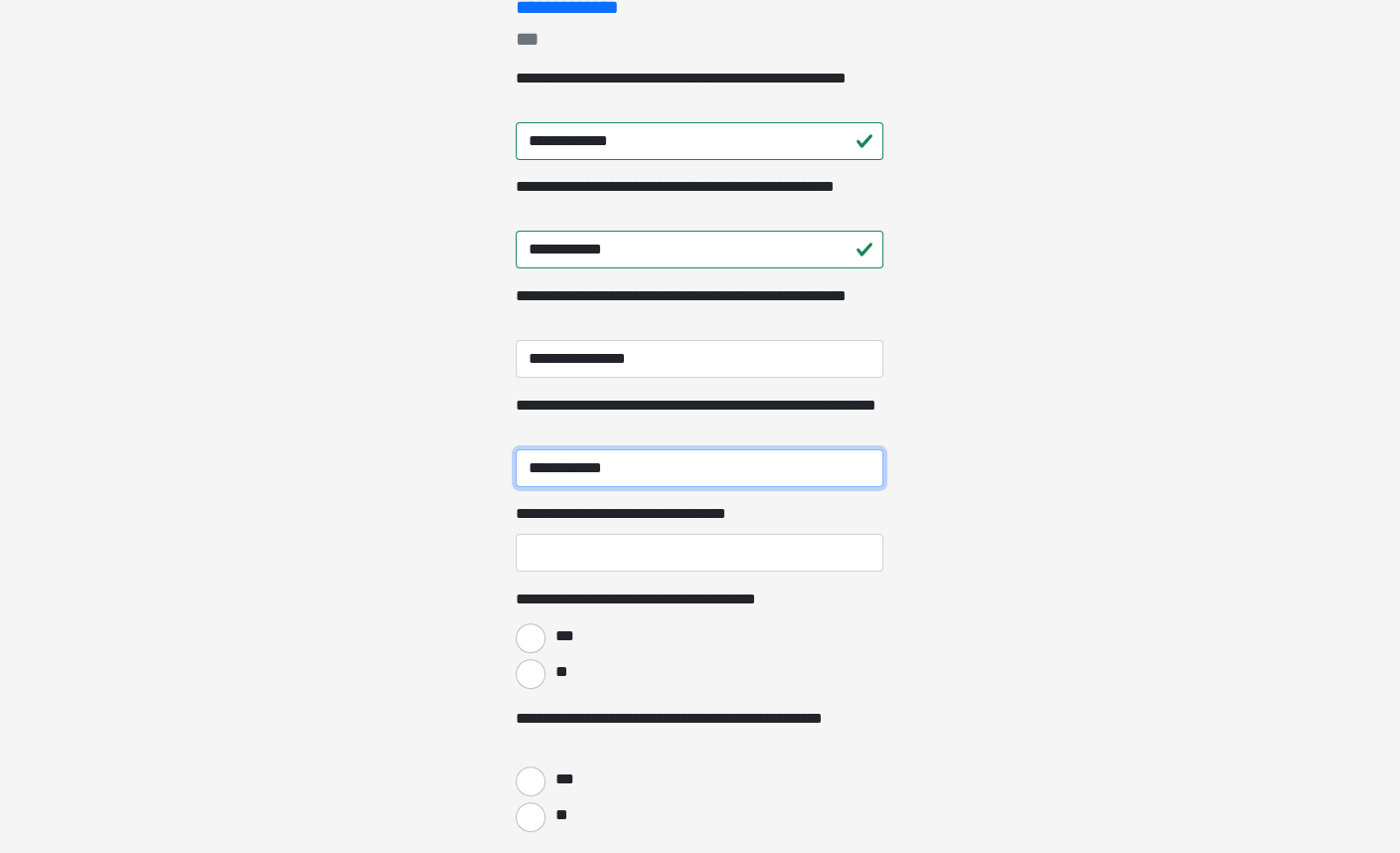 type on "**********" 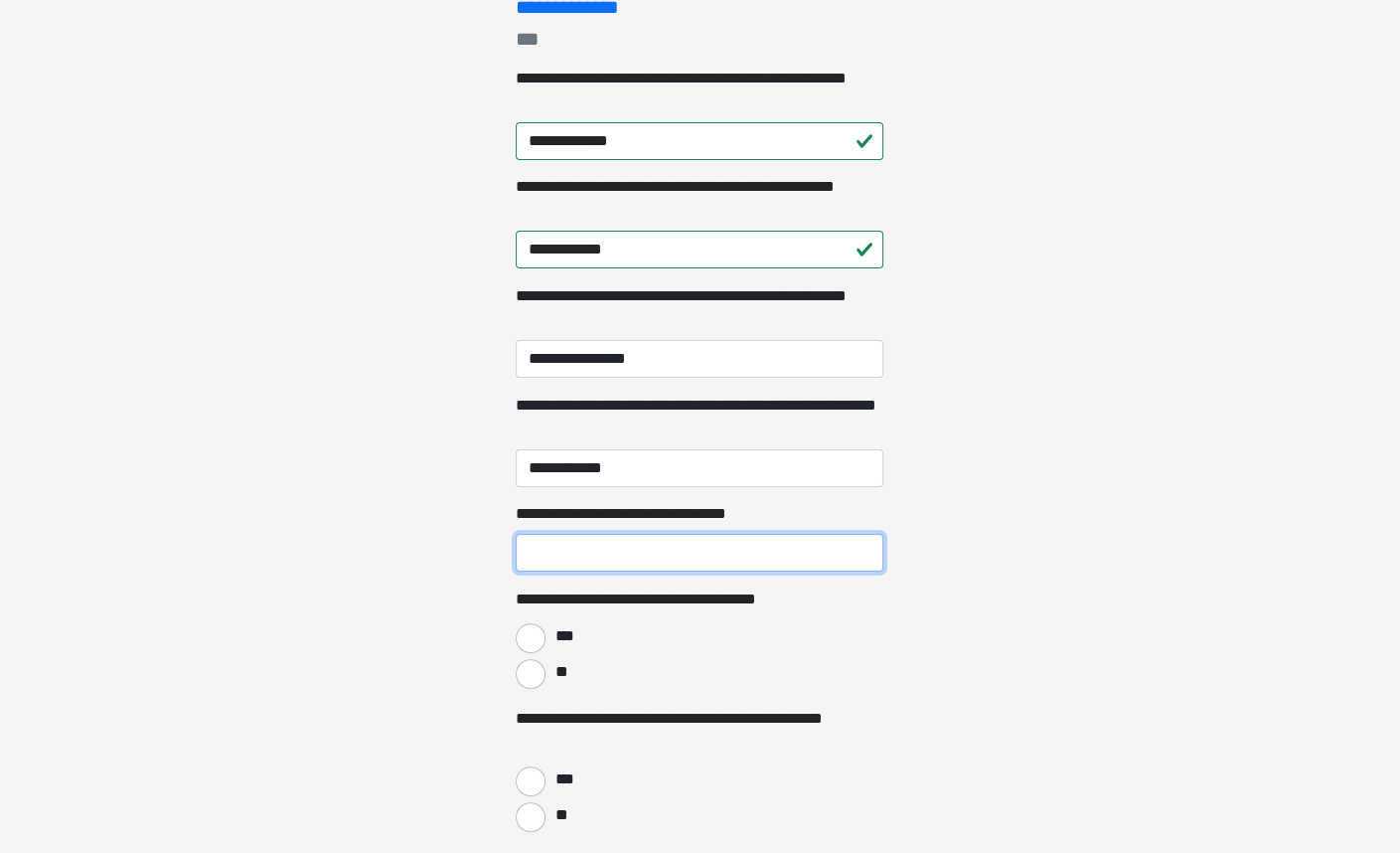 click on "**********" at bounding box center (700, 553) 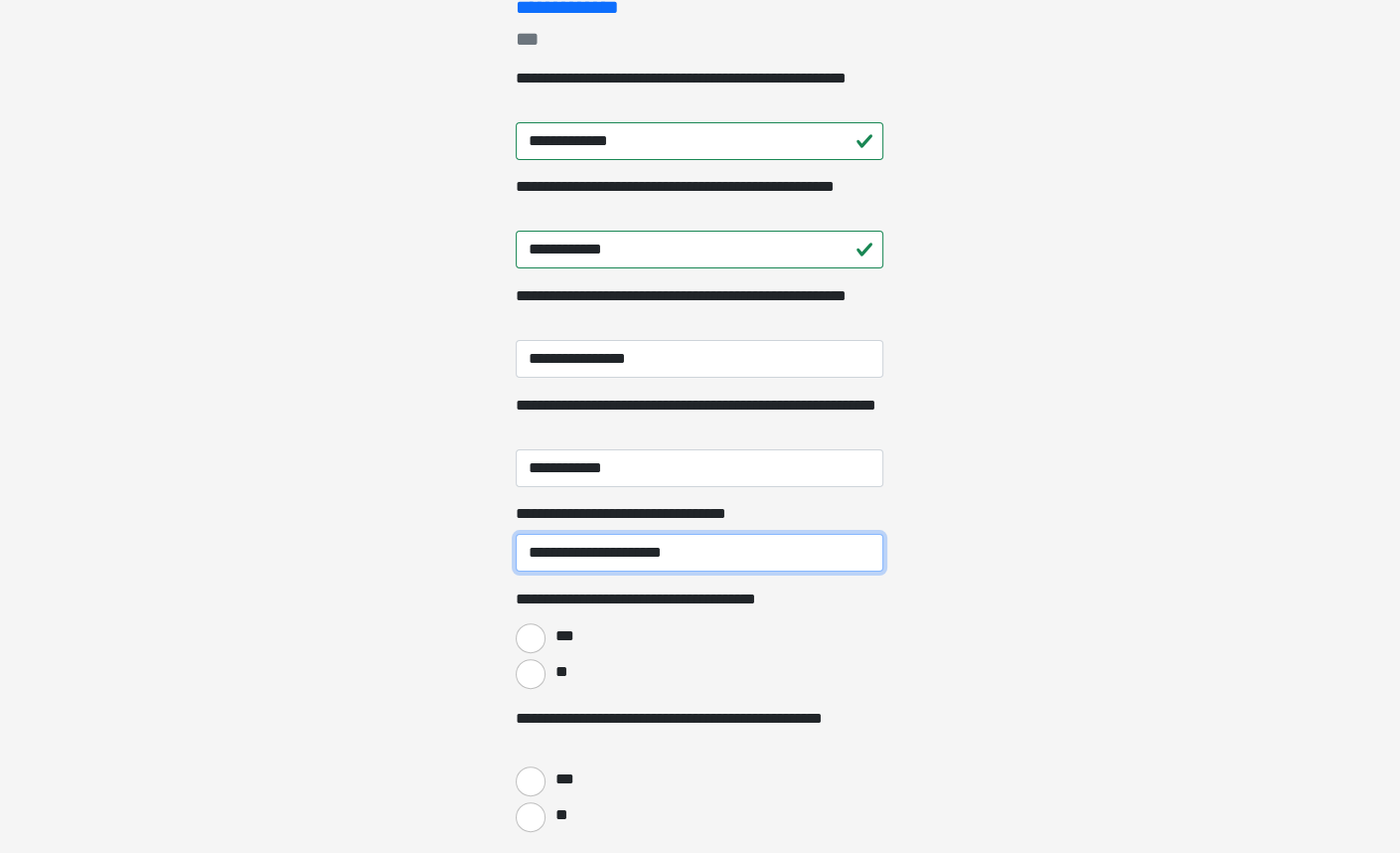 type on "**********" 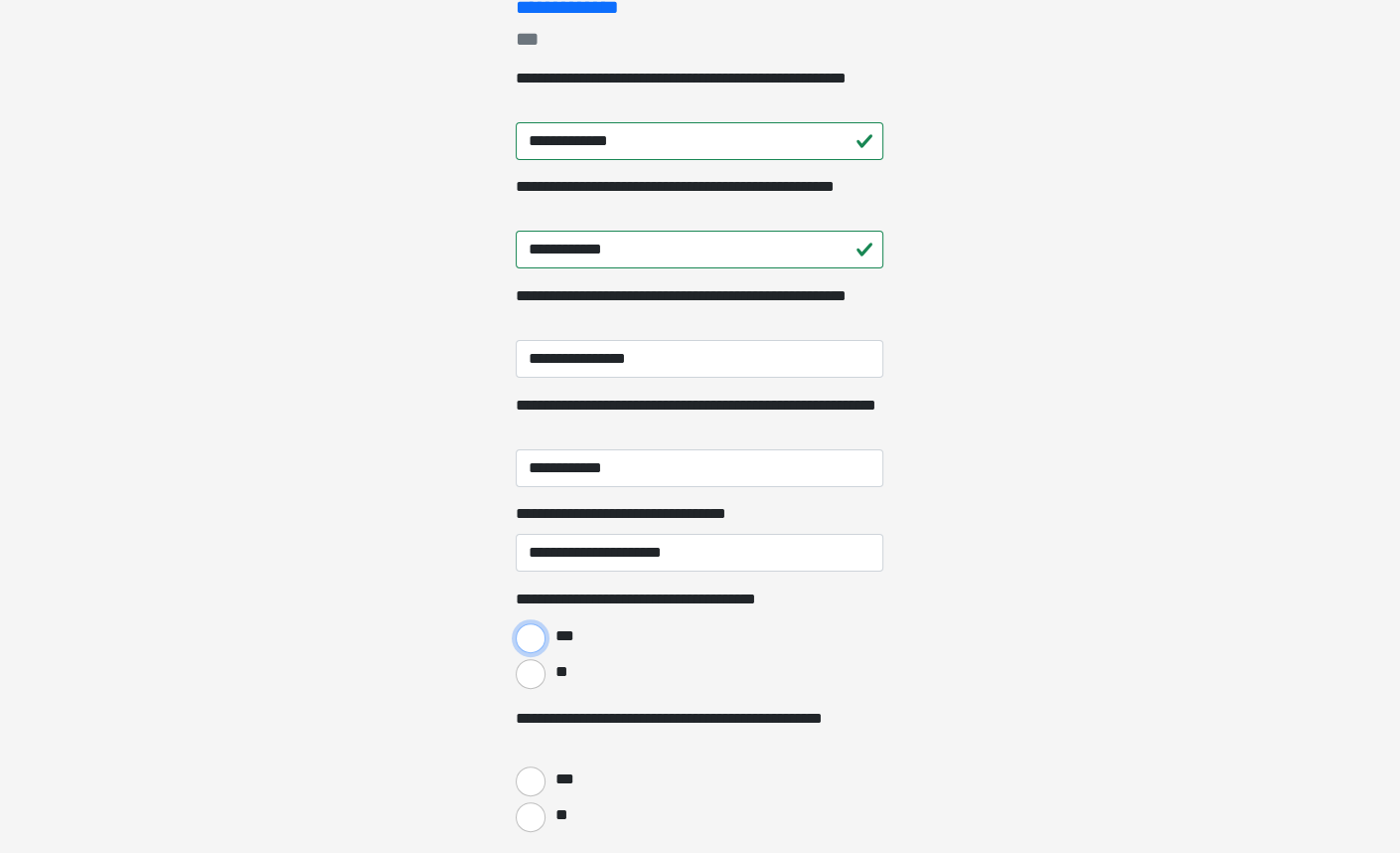 click on "***" at bounding box center [531, 638] 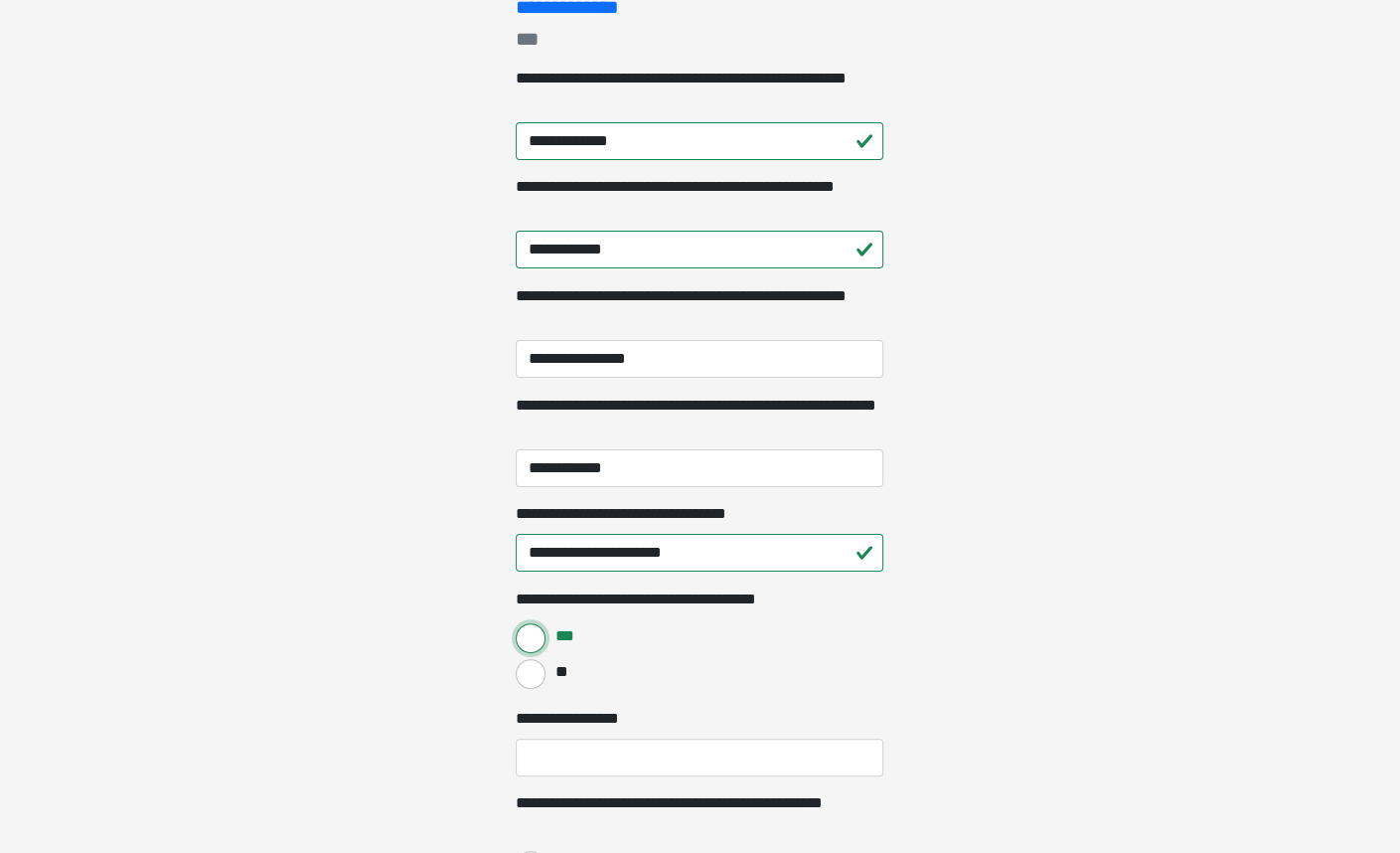 scroll, scrollTop: 497, scrollLeft: 0, axis: vertical 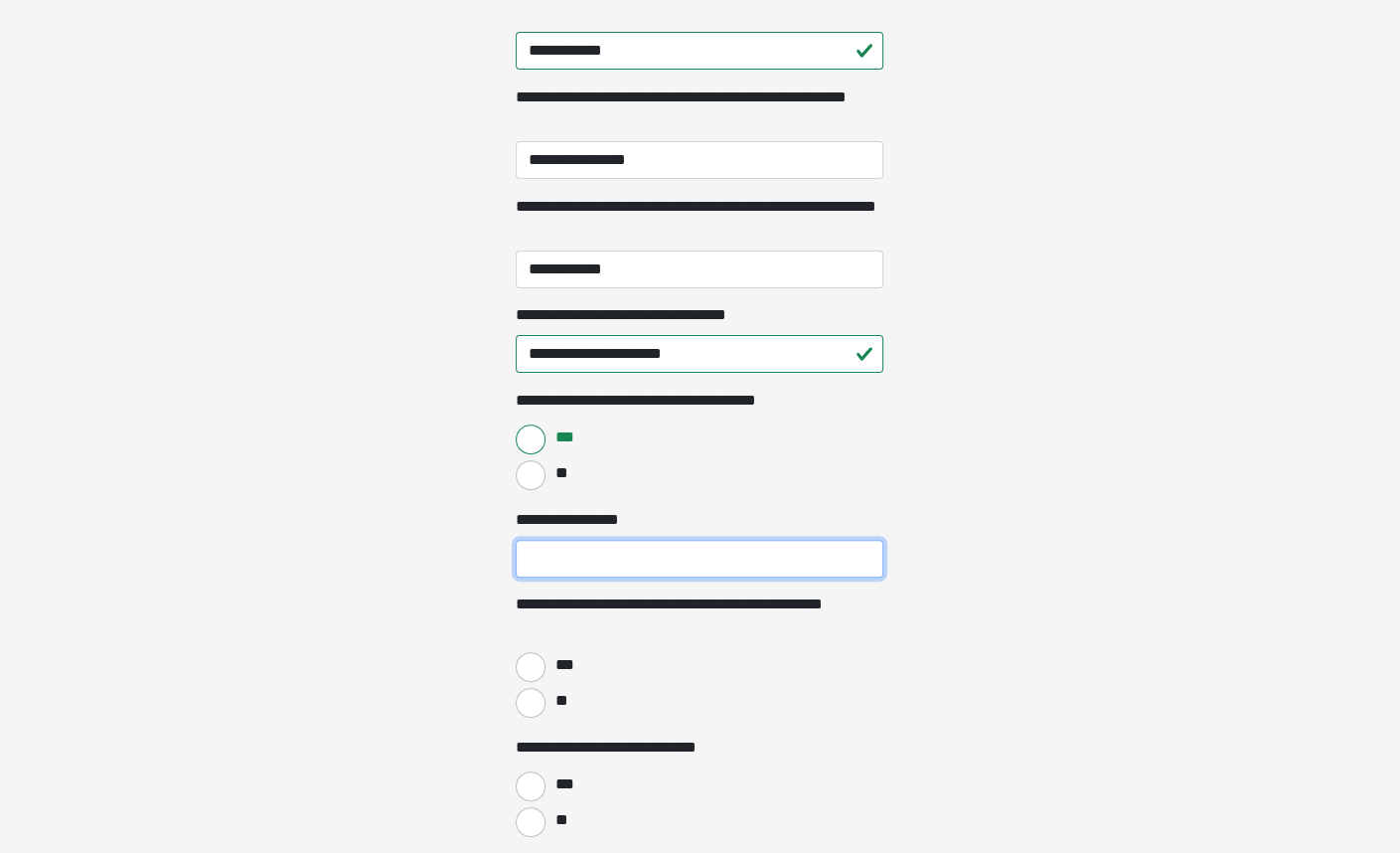 click on "**********" at bounding box center (700, 559) 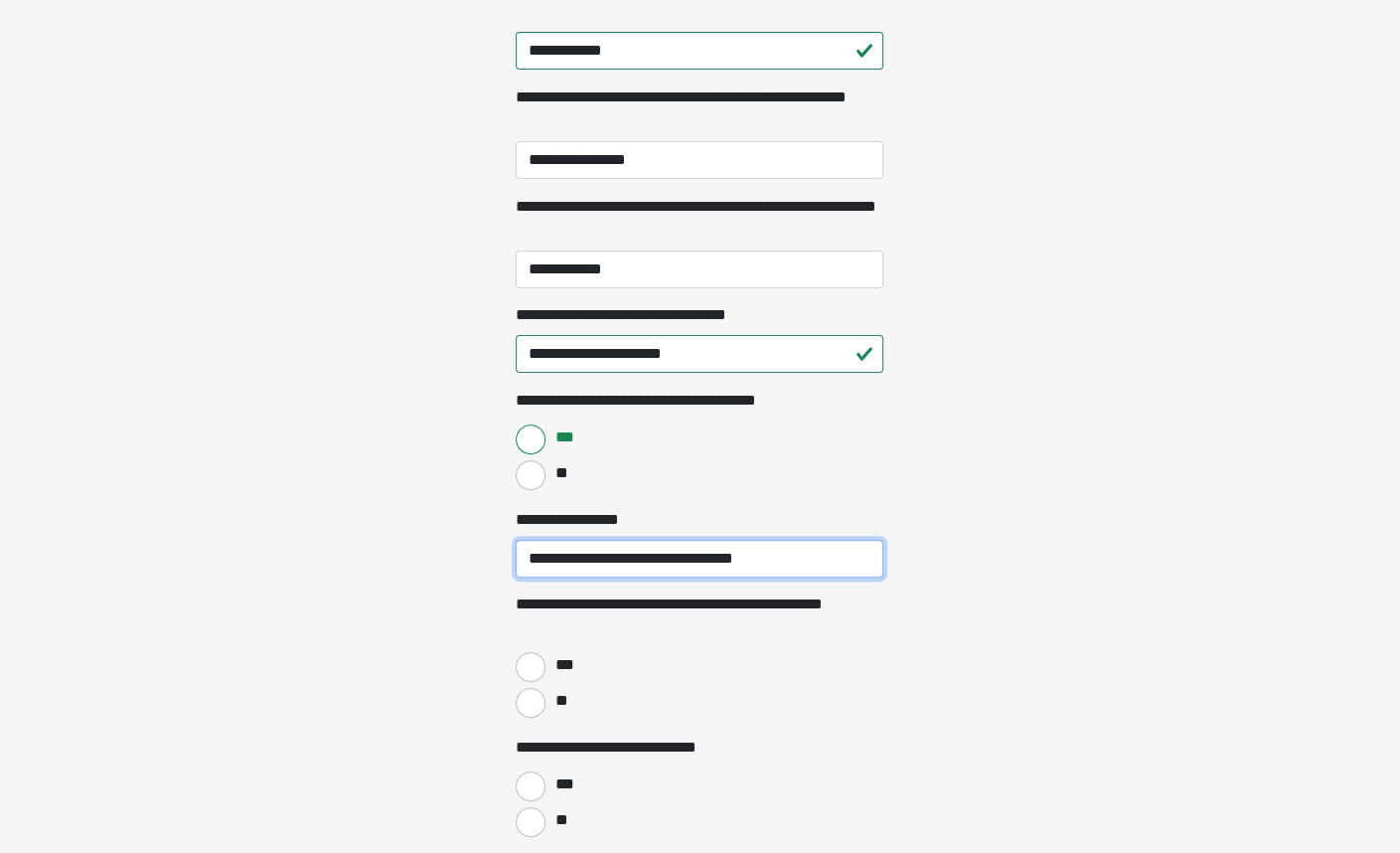 type on "**********" 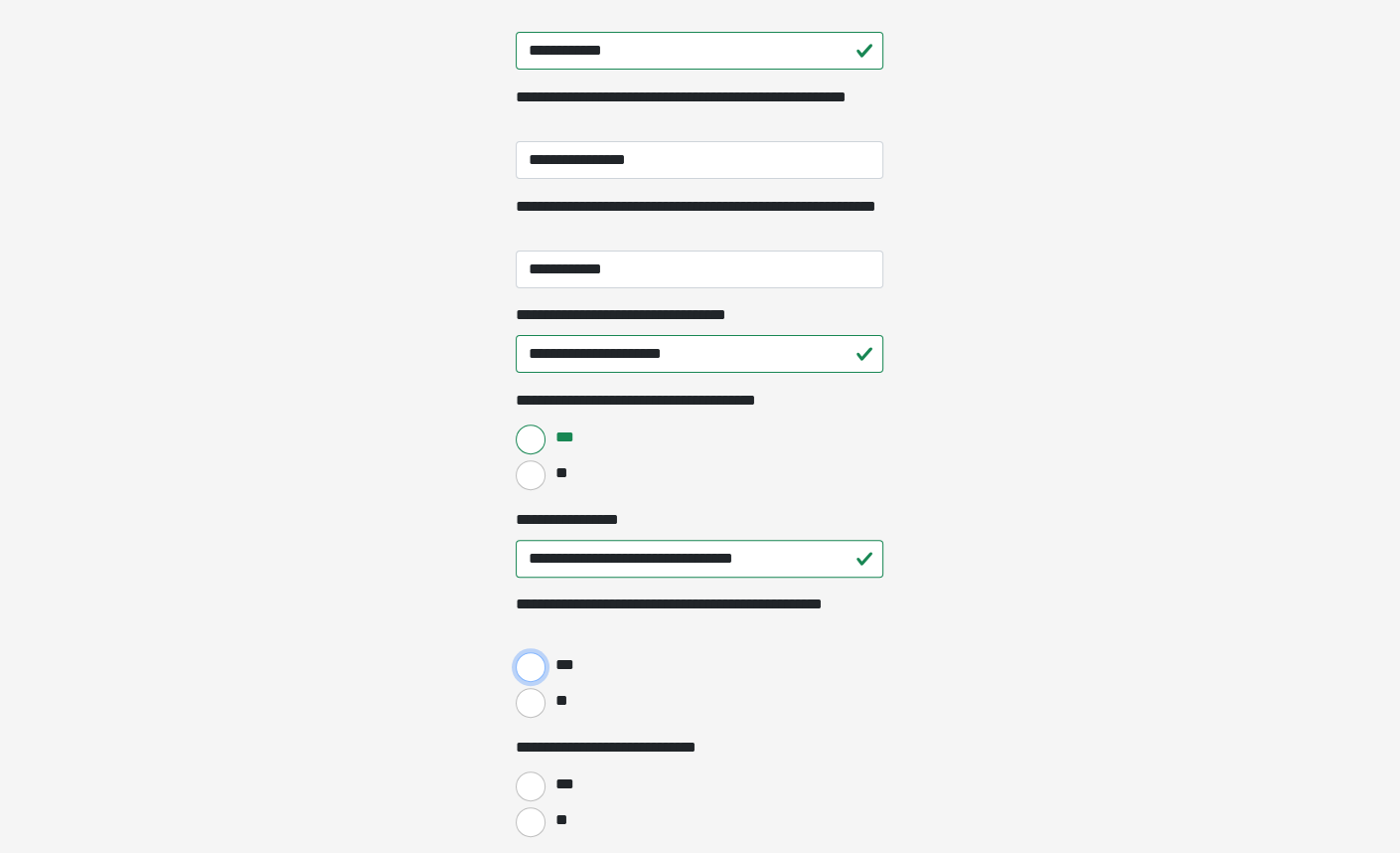 click on "***" at bounding box center (531, 667) 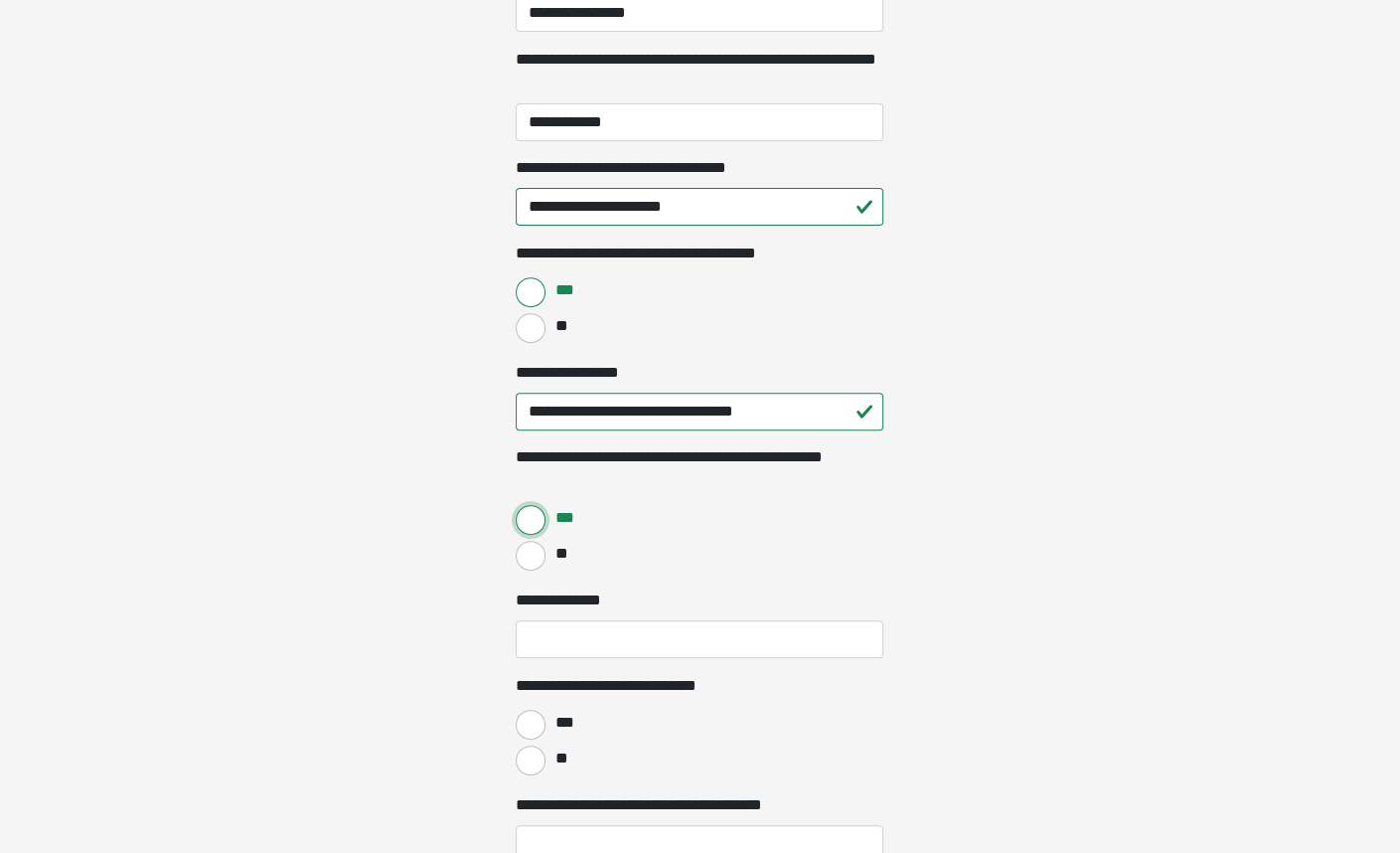 scroll, scrollTop: 795, scrollLeft: 0, axis: vertical 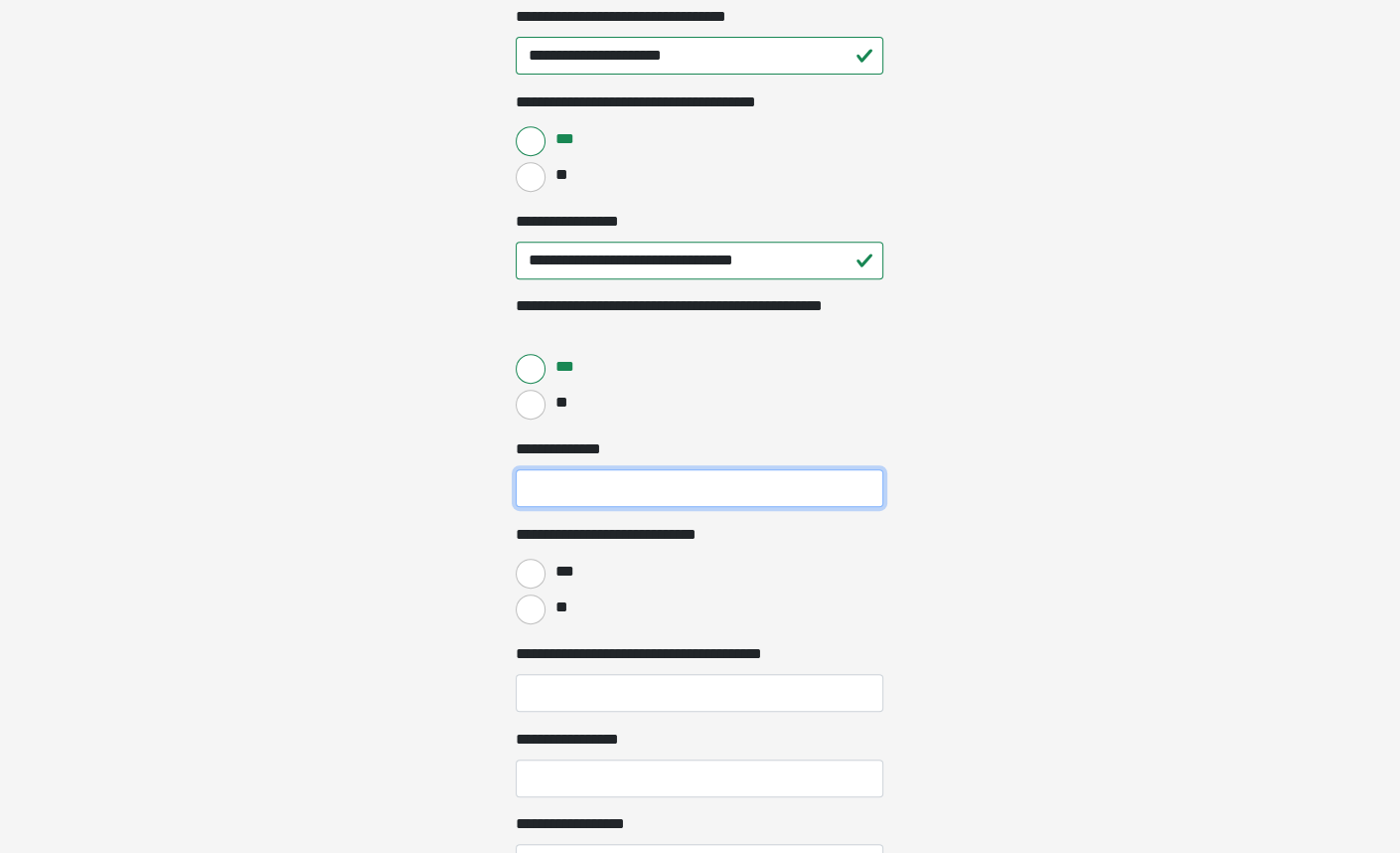 click on "**********" at bounding box center (700, 488) 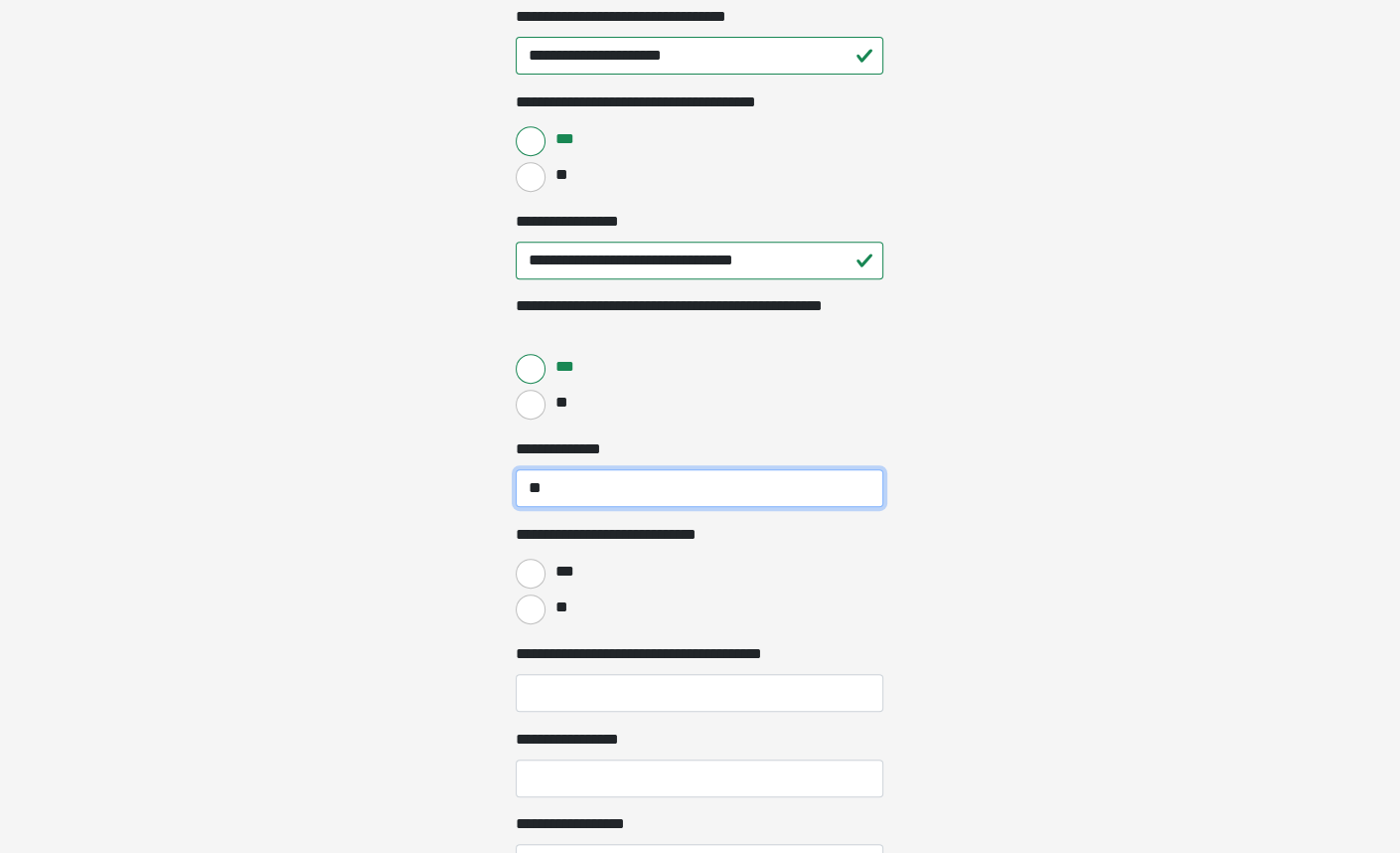 type on "**" 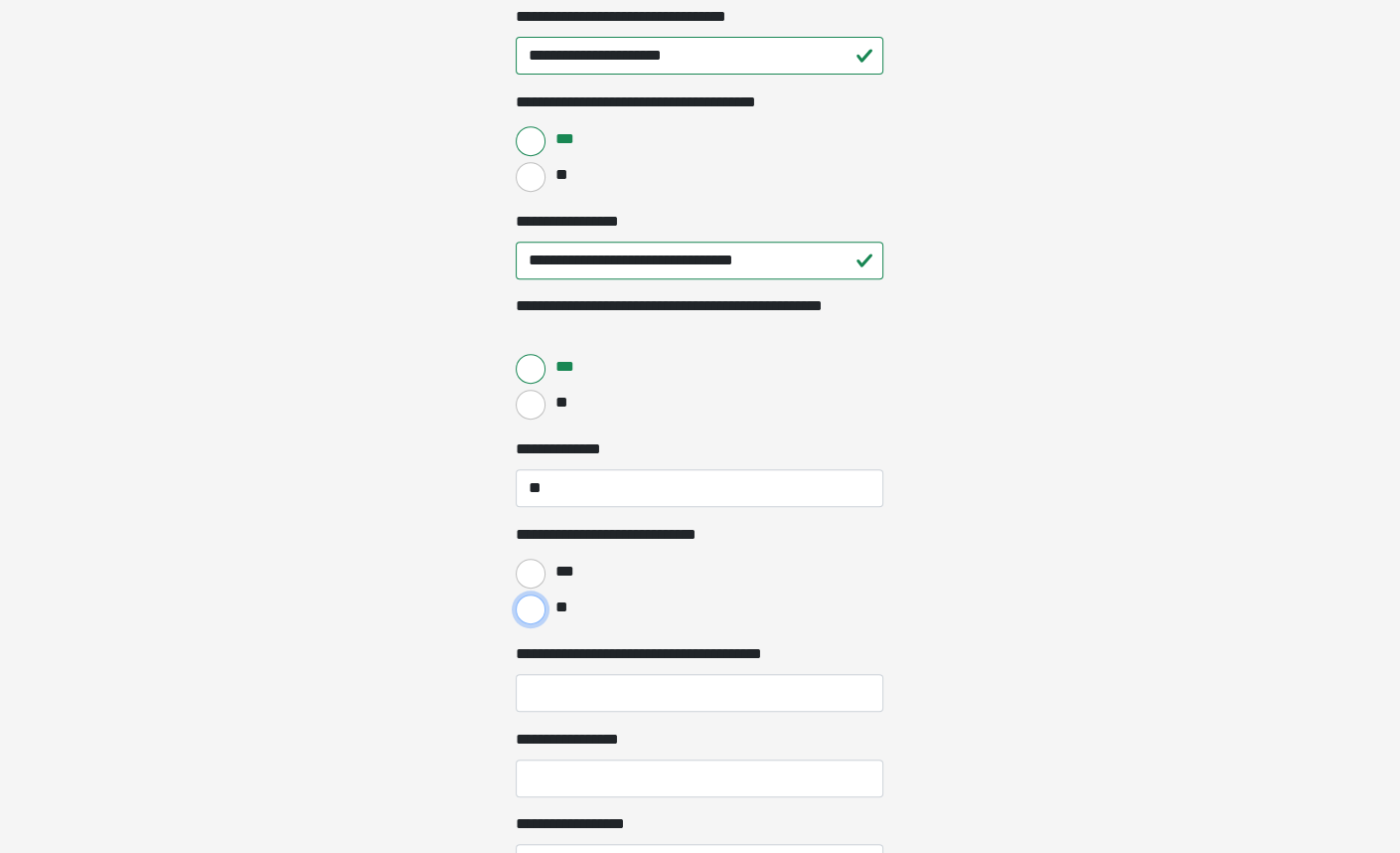 click on "**" at bounding box center (531, 609) 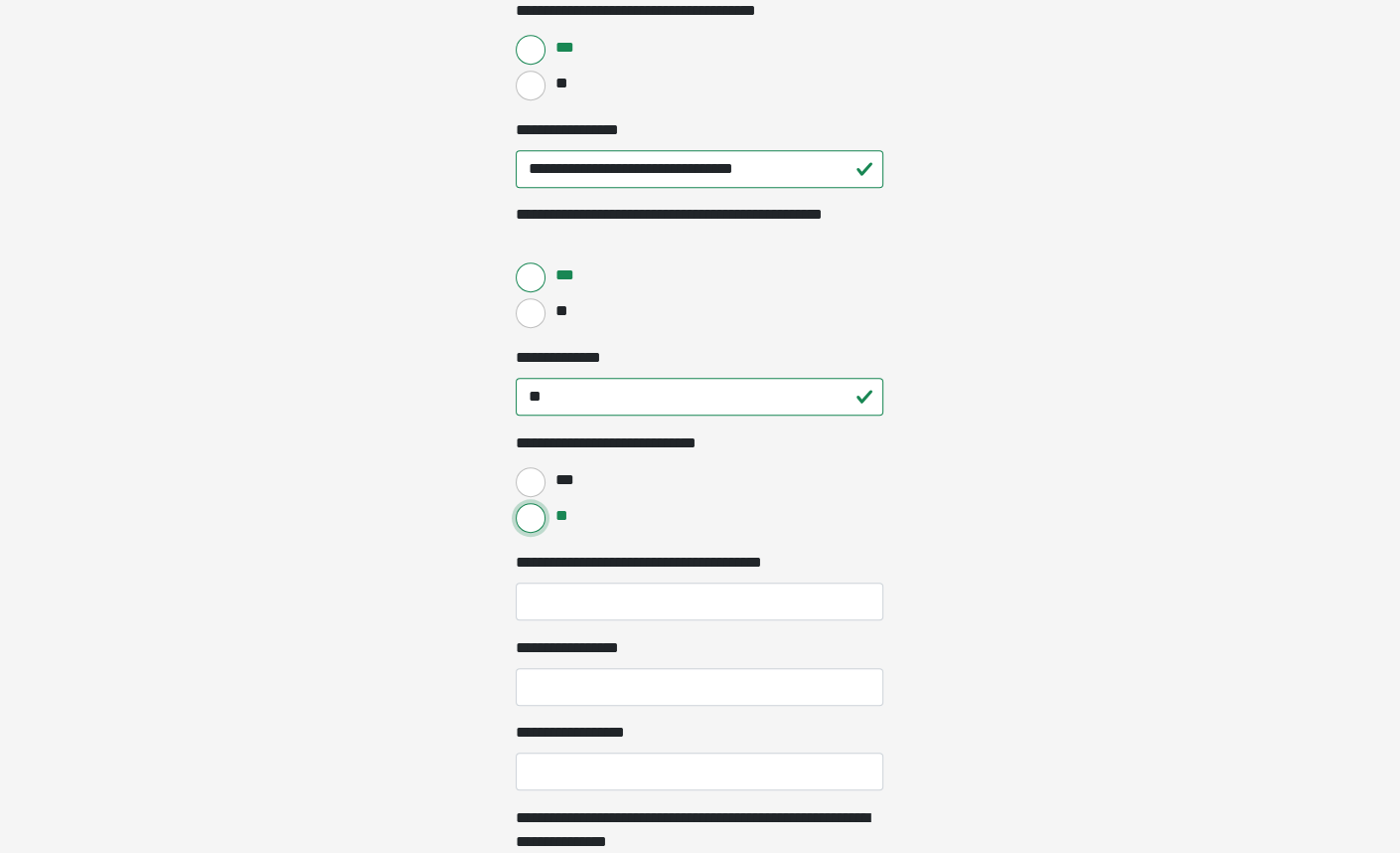 scroll, scrollTop: 994, scrollLeft: 0, axis: vertical 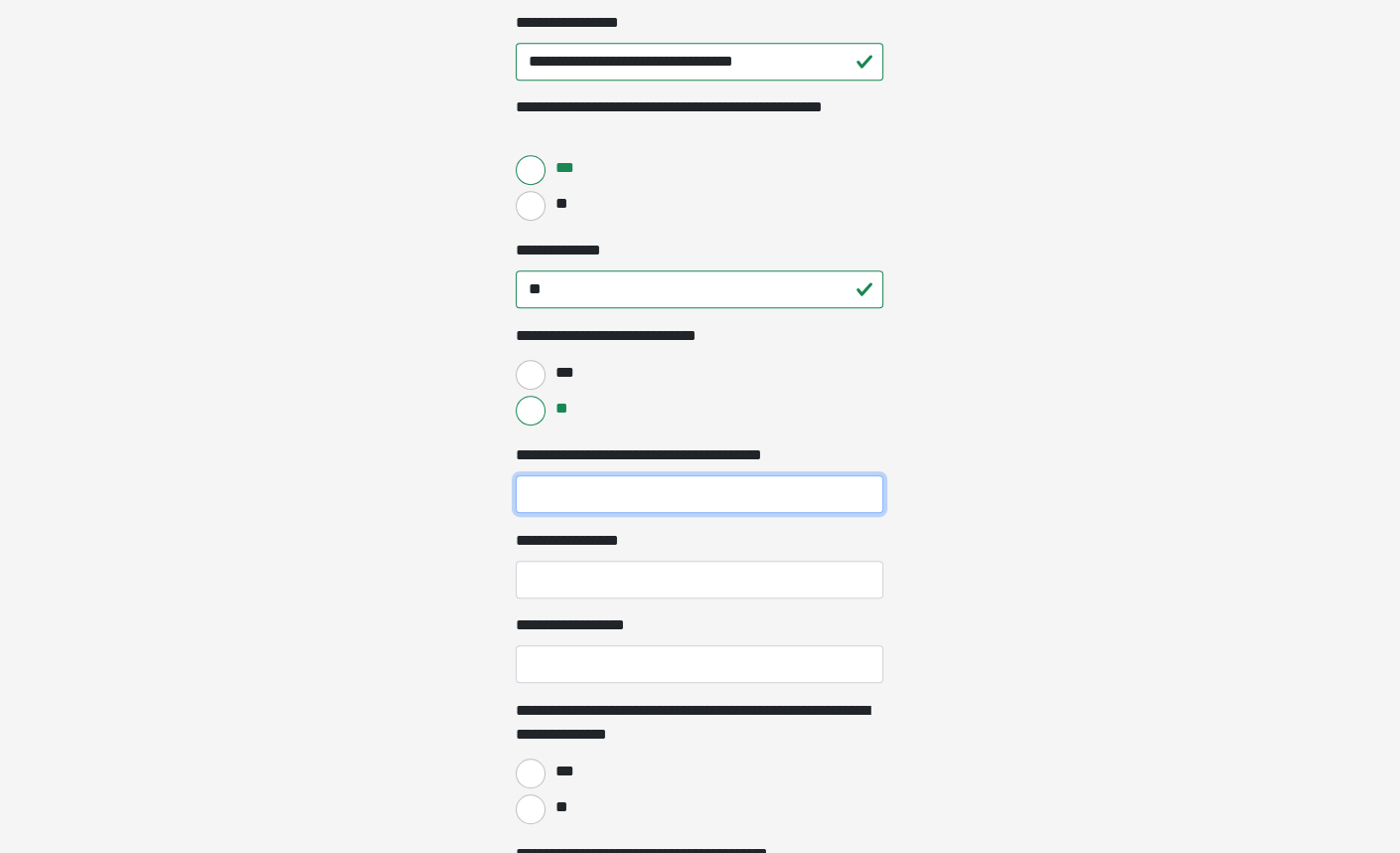 click on "**********" at bounding box center (700, 494) 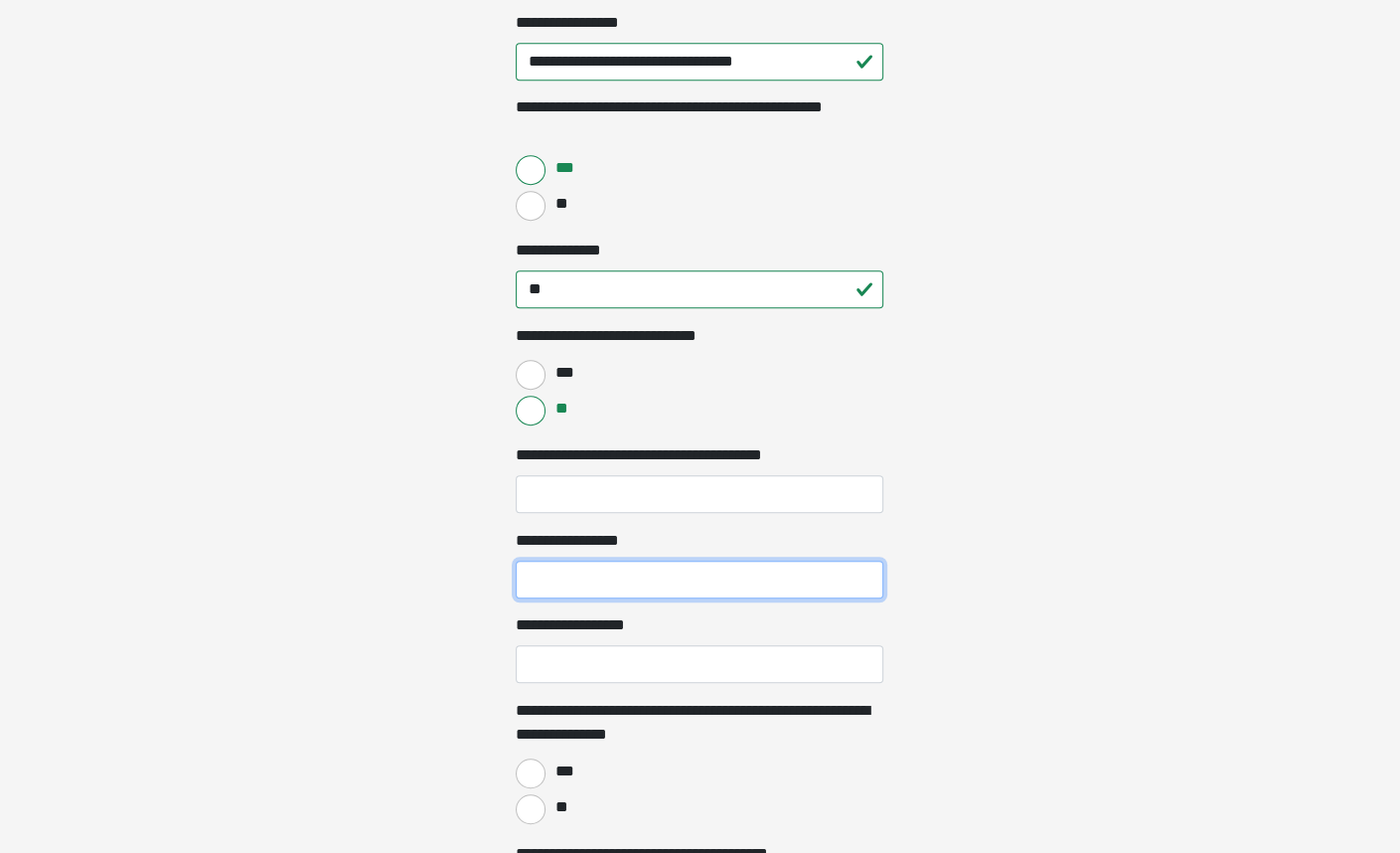 click on "**********" at bounding box center (700, 580) 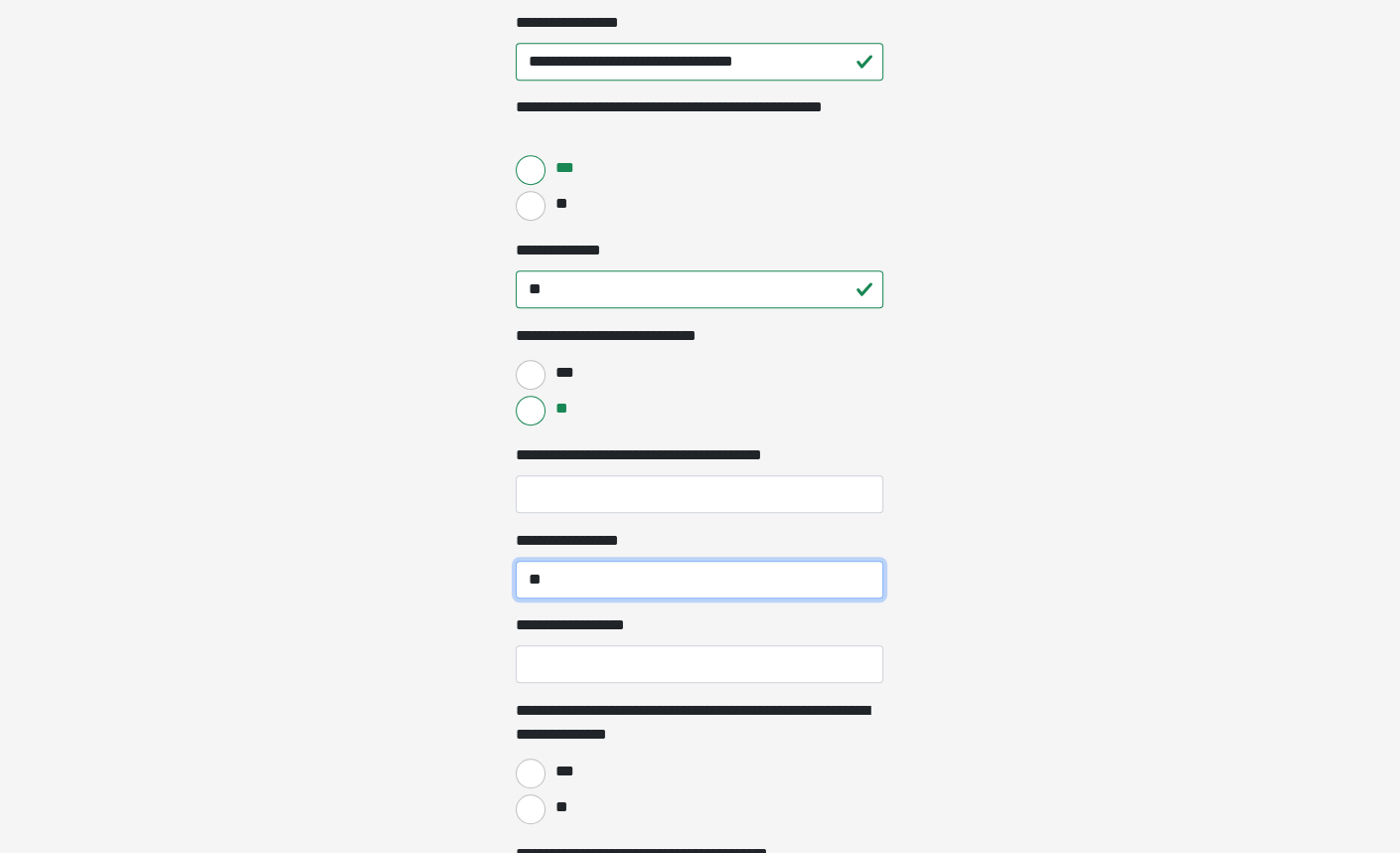 type on "*" 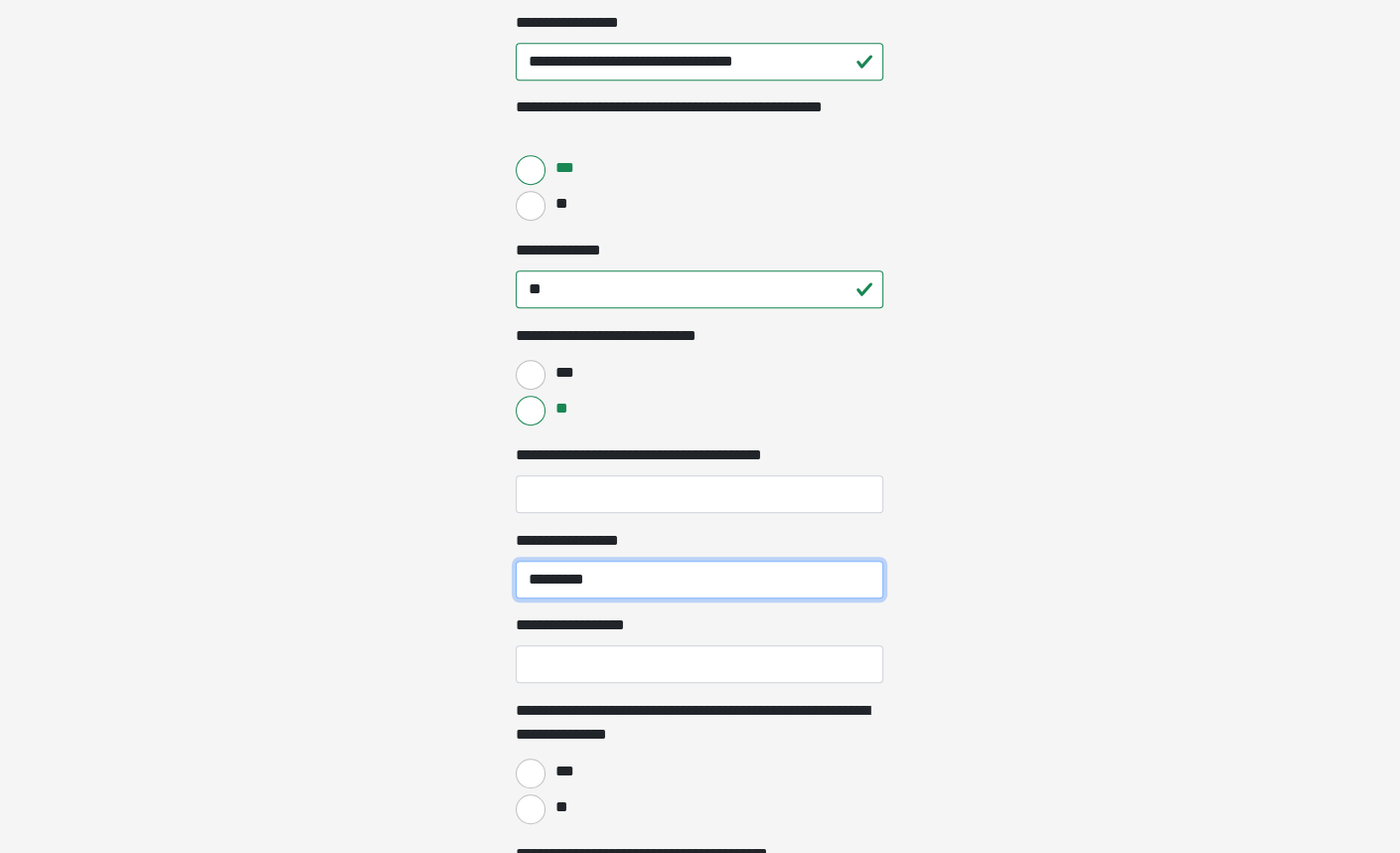 type on "*********" 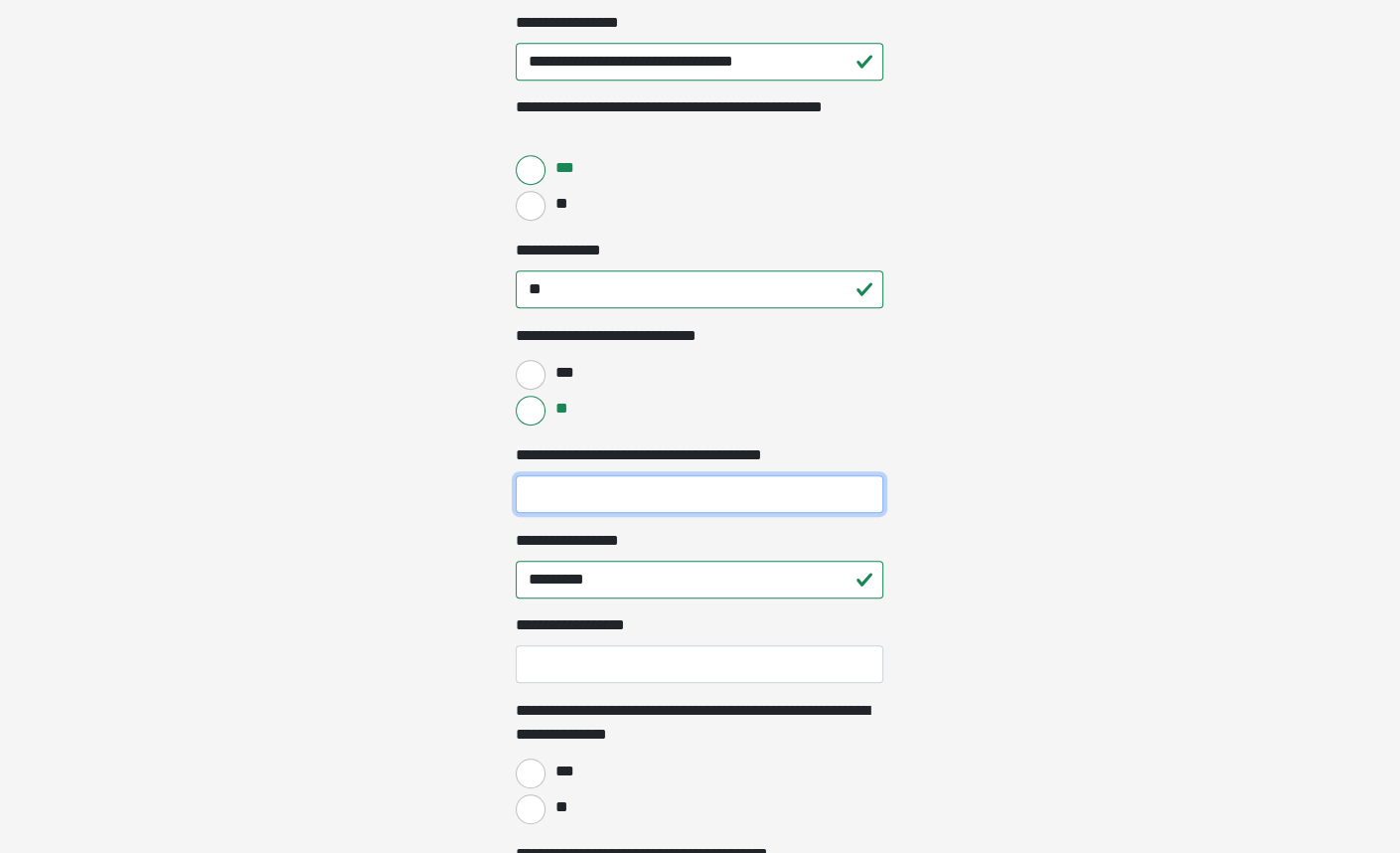 click on "**********" at bounding box center [700, 494] 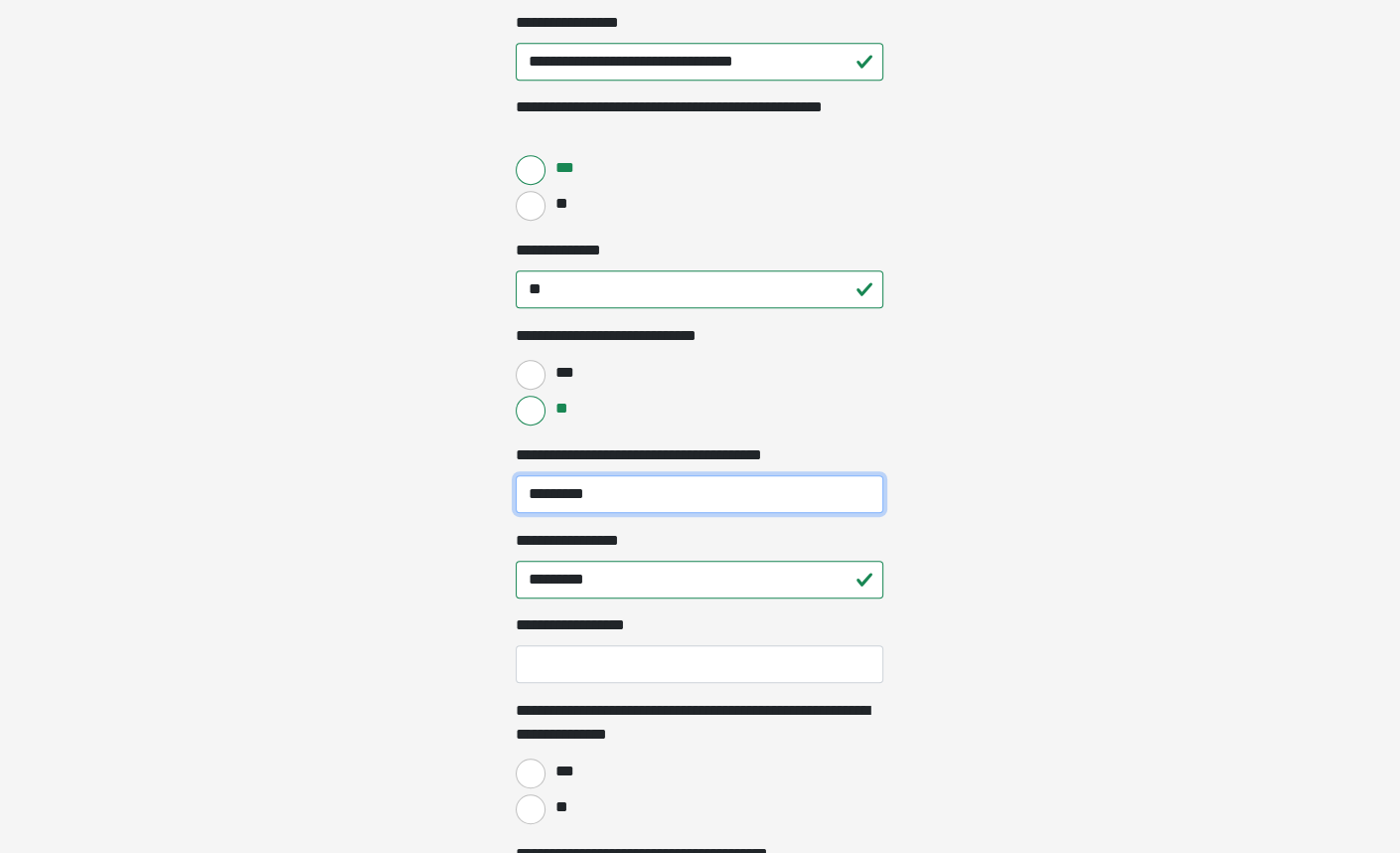 type on "*********" 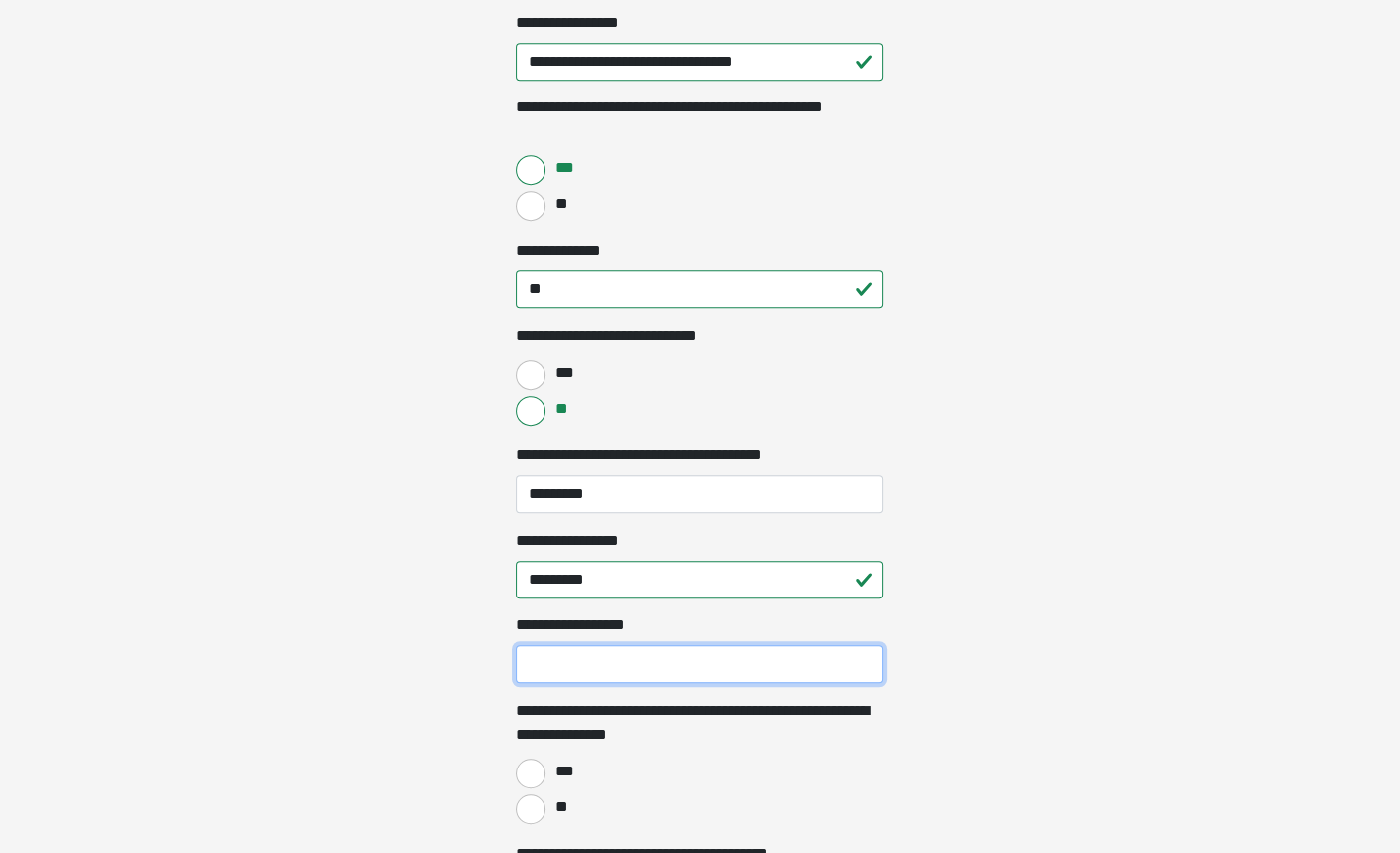 click on "**********" at bounding box center [700, 664] 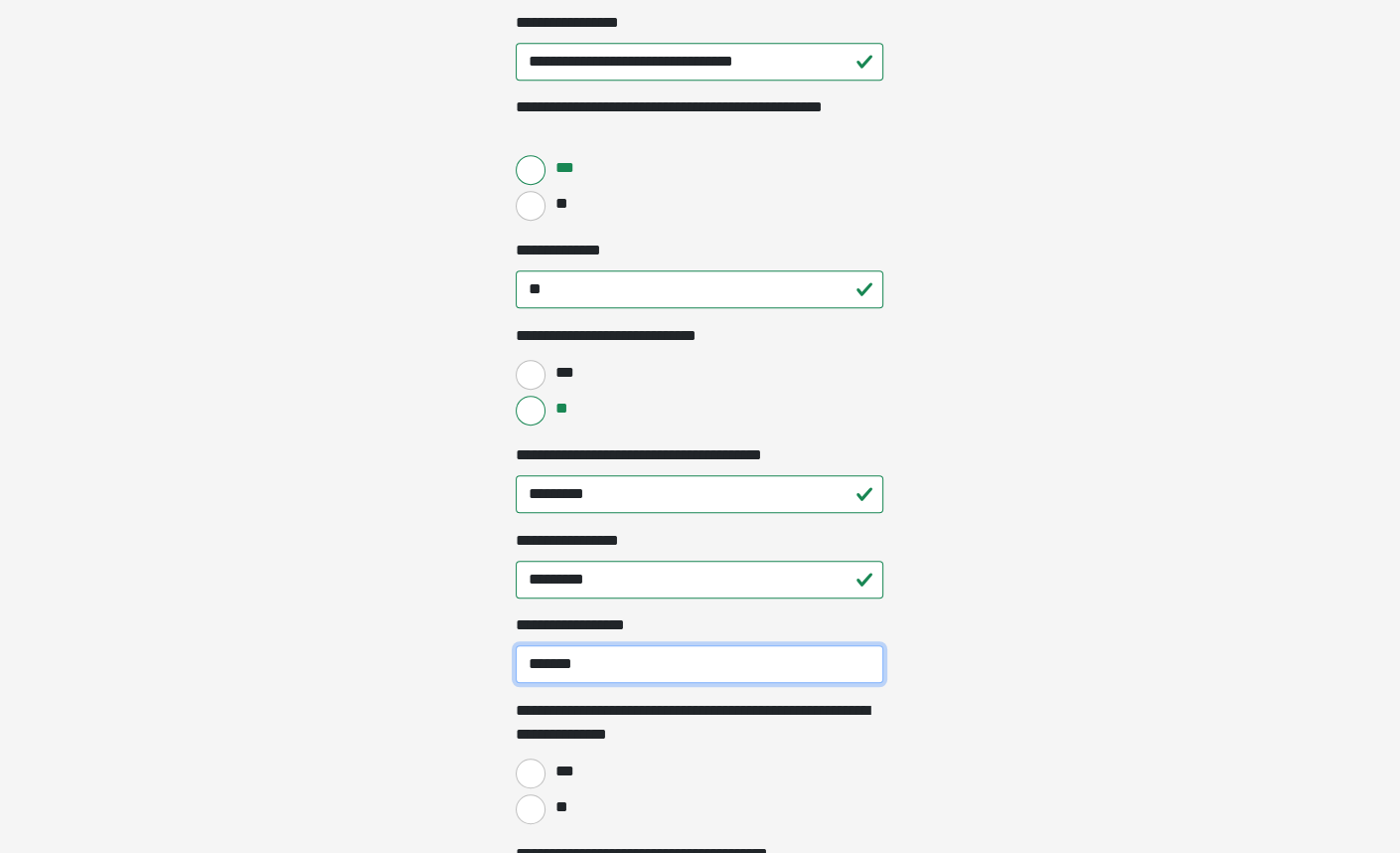 scroll, scrollTop: 1292, scrollLeft: 0, axis: vertical 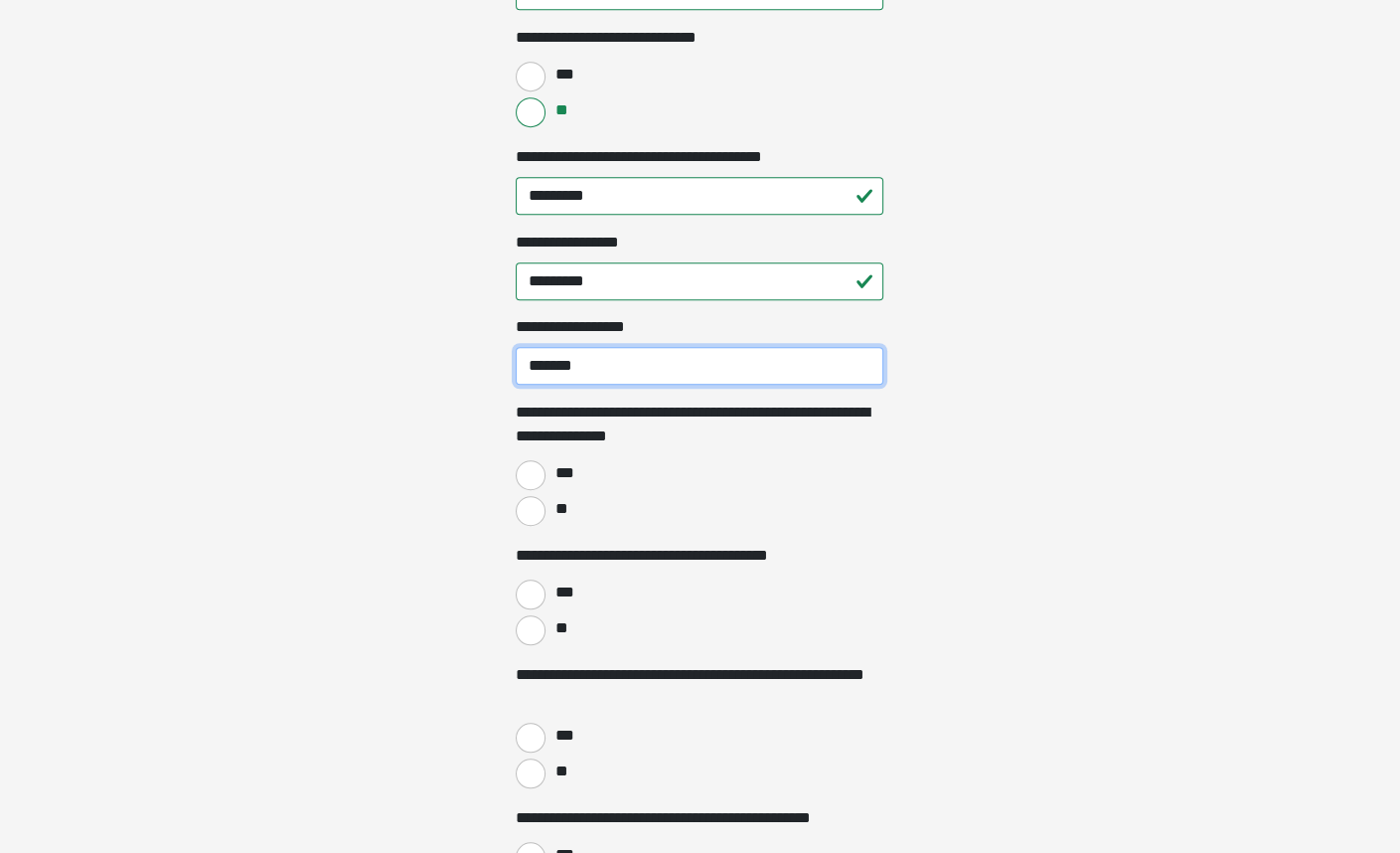 type on "*******" 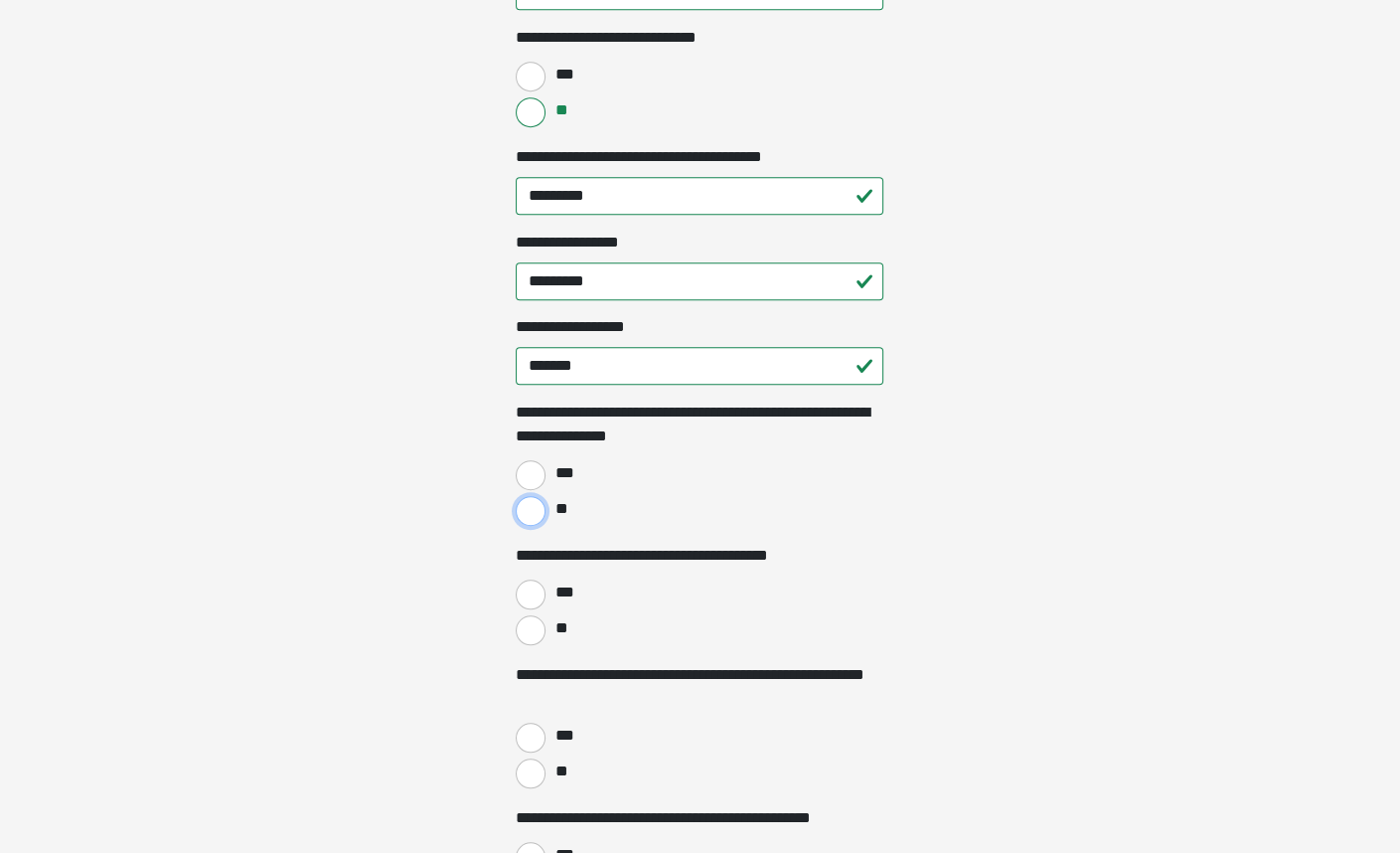 click on "**" at bounding box center (531, 511) 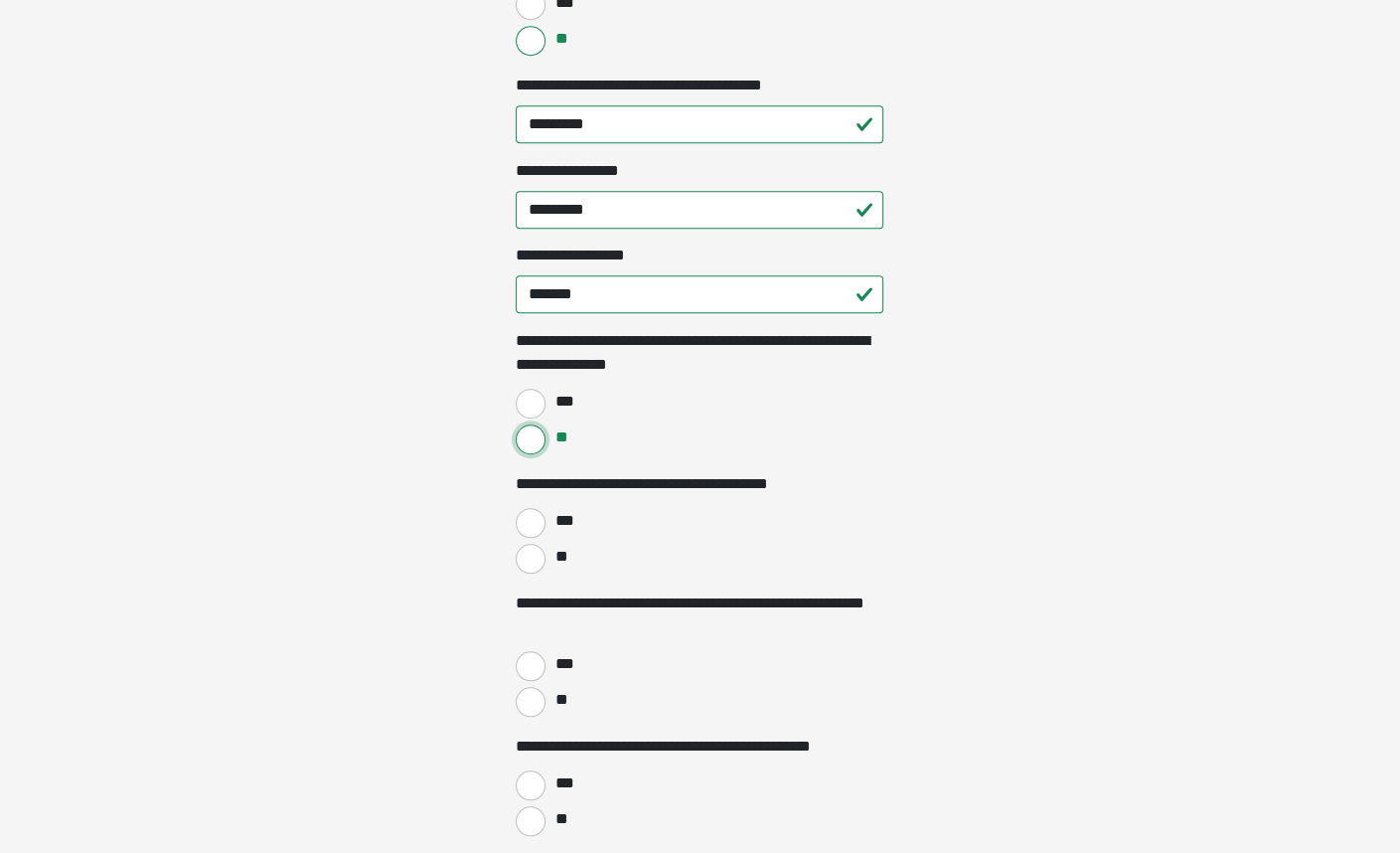 scroll, scrollTop: 1491, scrollLeft: 0, axis: vertical 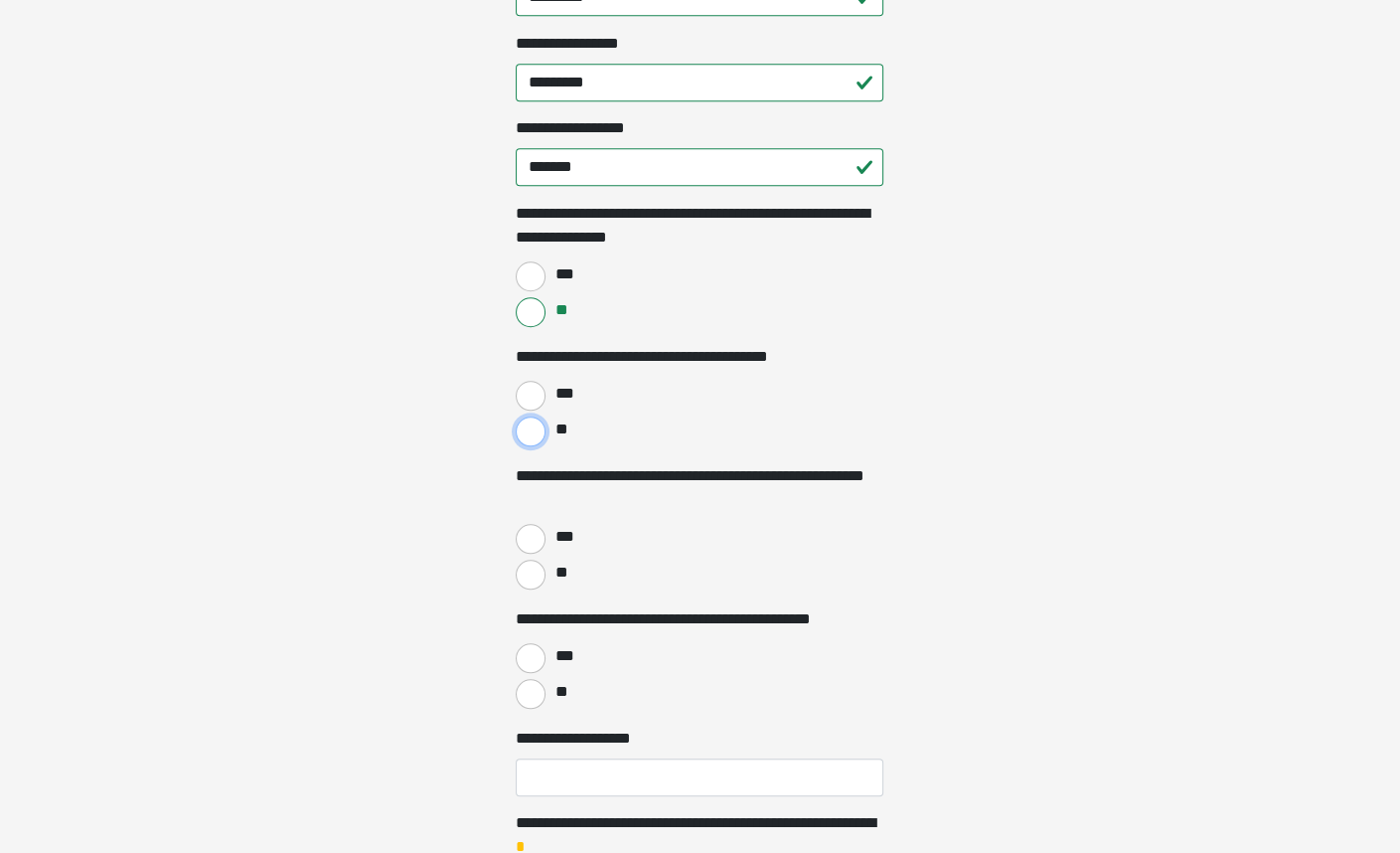click on "**" at bounding box center [531, 431] 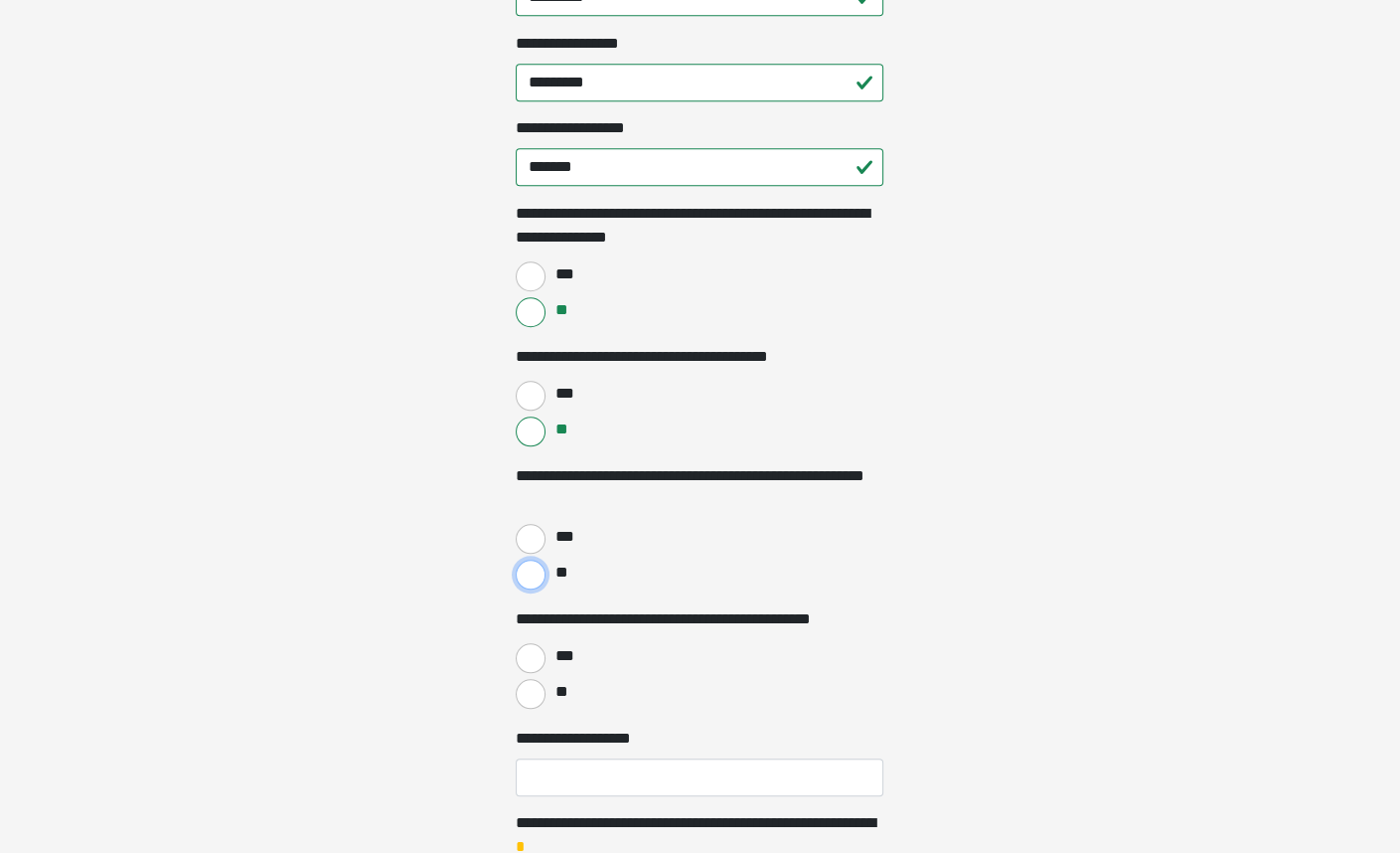 click on "**" at bounding box center (531, 575) 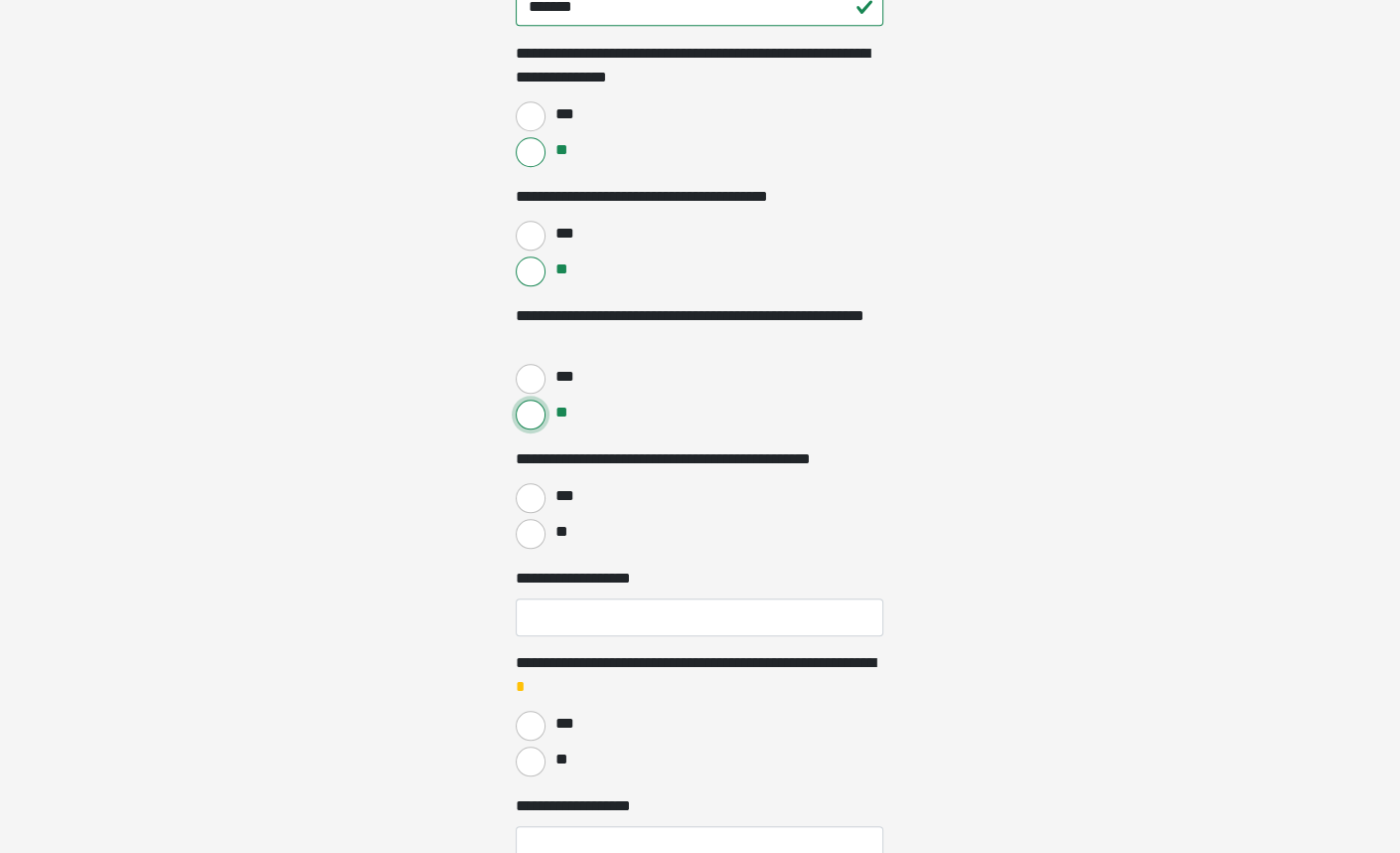 scroll, scrollTop: 1790, scrollLeft: 0, axis: vertical 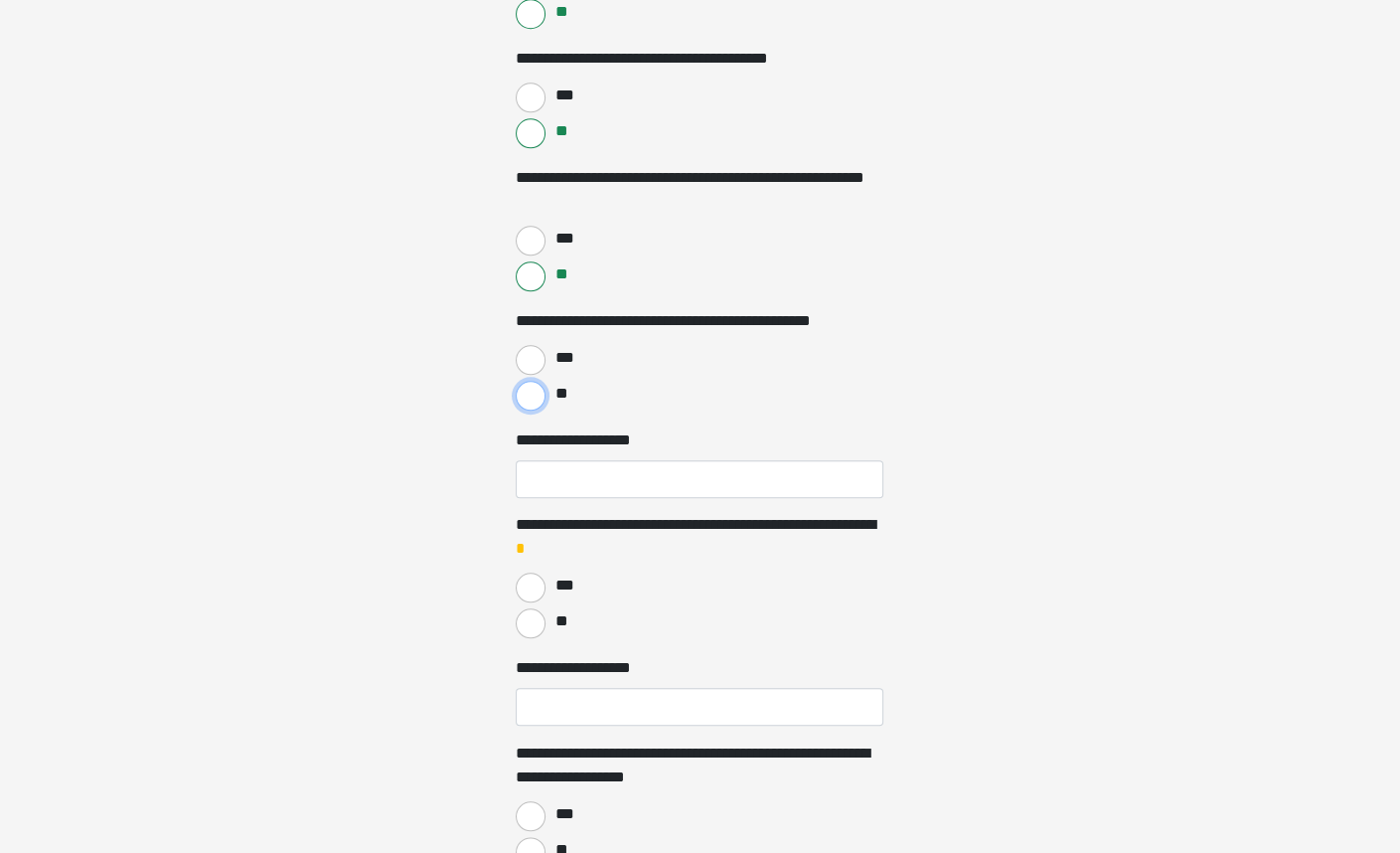 click on "**" at bounding box center [531, 396] 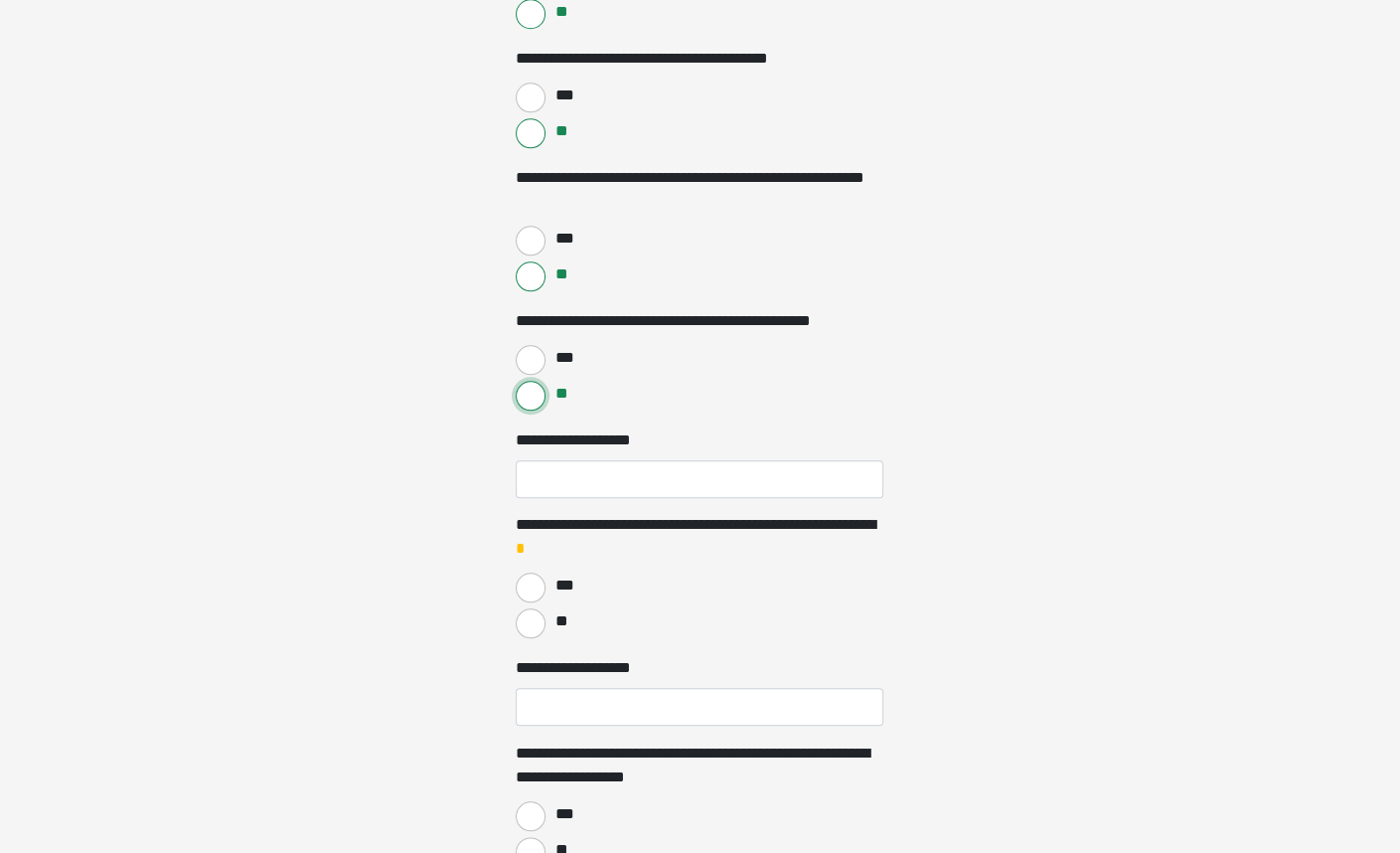scroll, scrollTop: 1988, scrollLeft: 0, axis: vertical 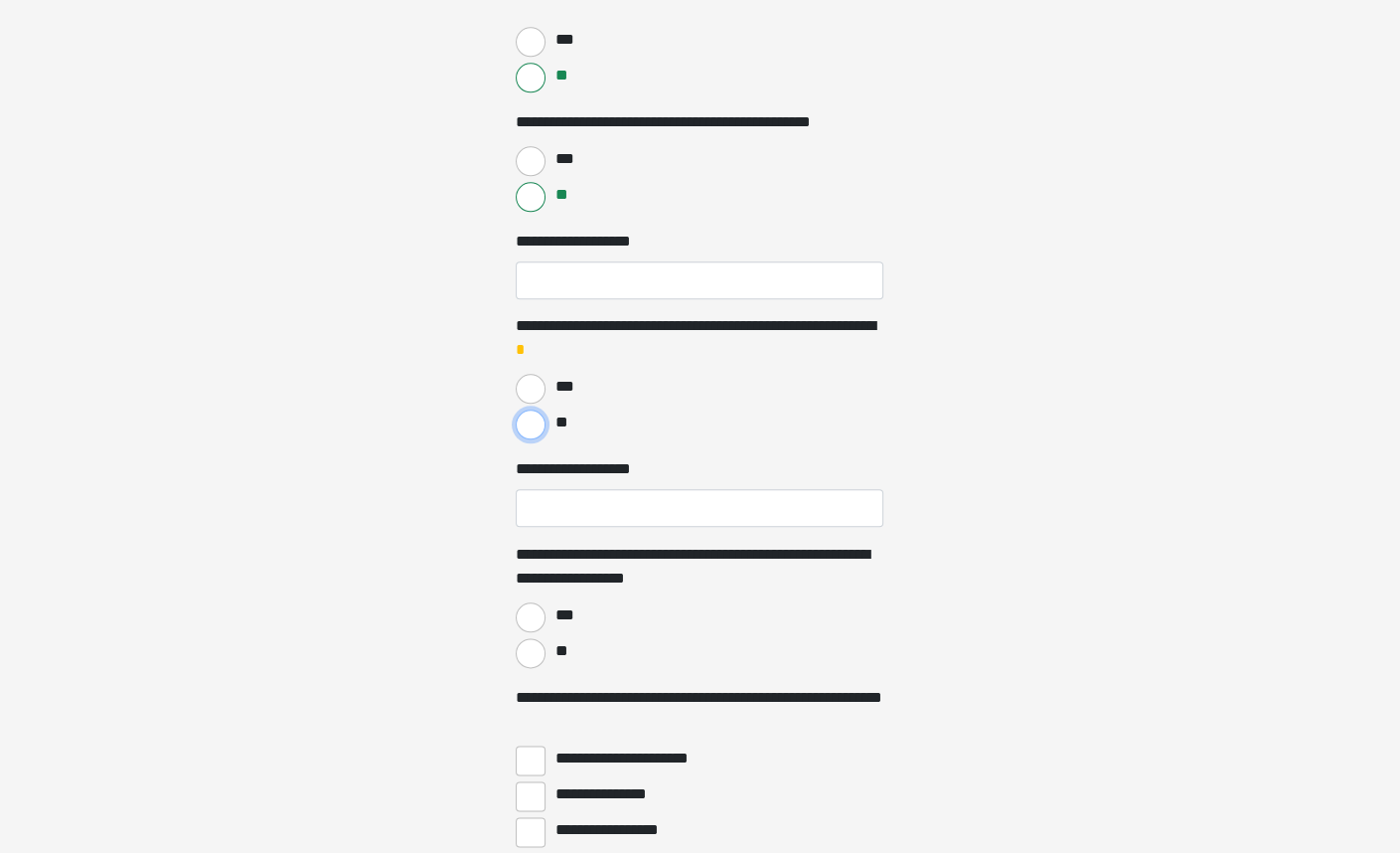 click on "**" at bounding box center [531, 425] 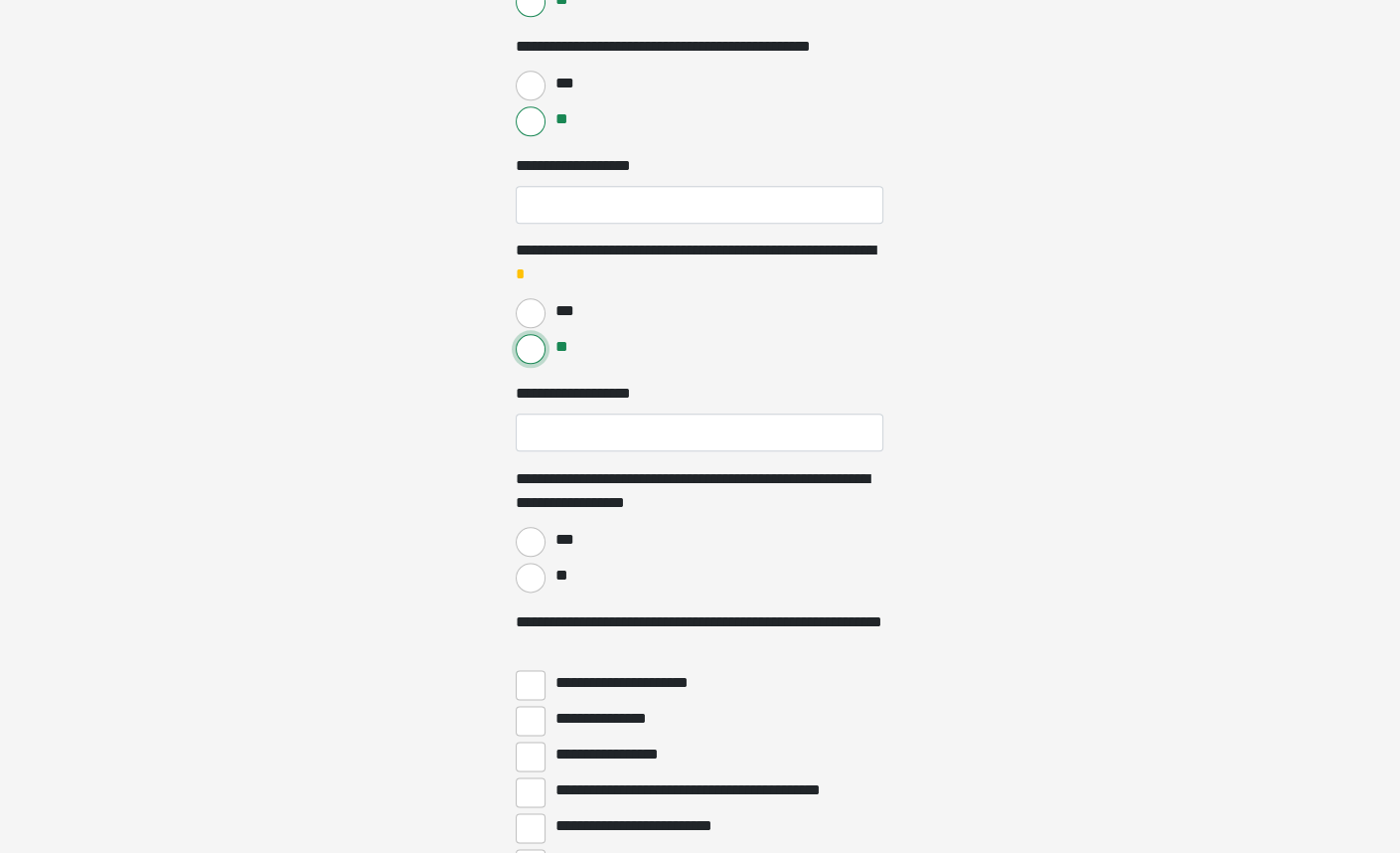 scroll, scrollTop: 2287, scrollLeft: 0, axis: vertical 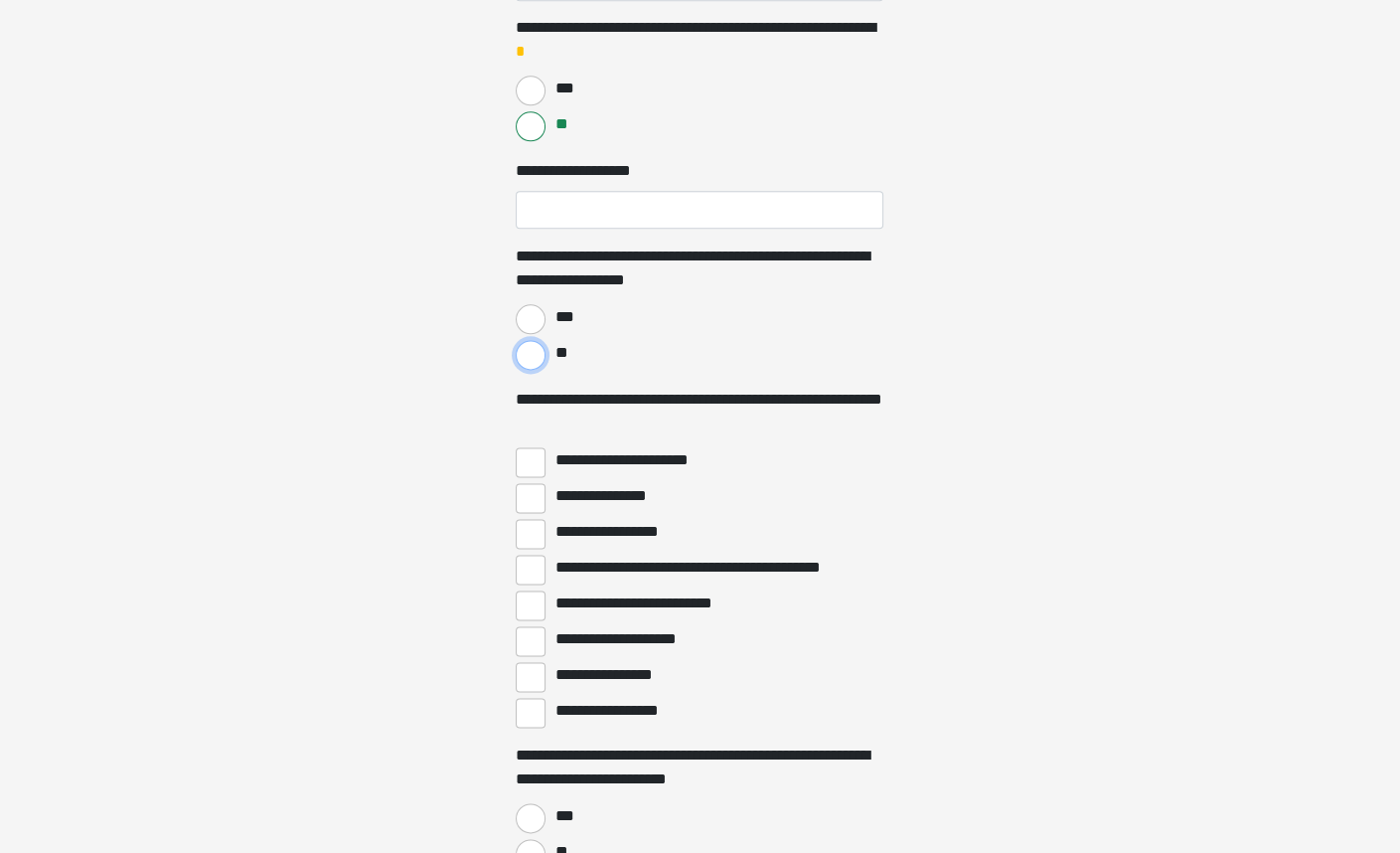 click on "**" at bounding box center (531, 355) 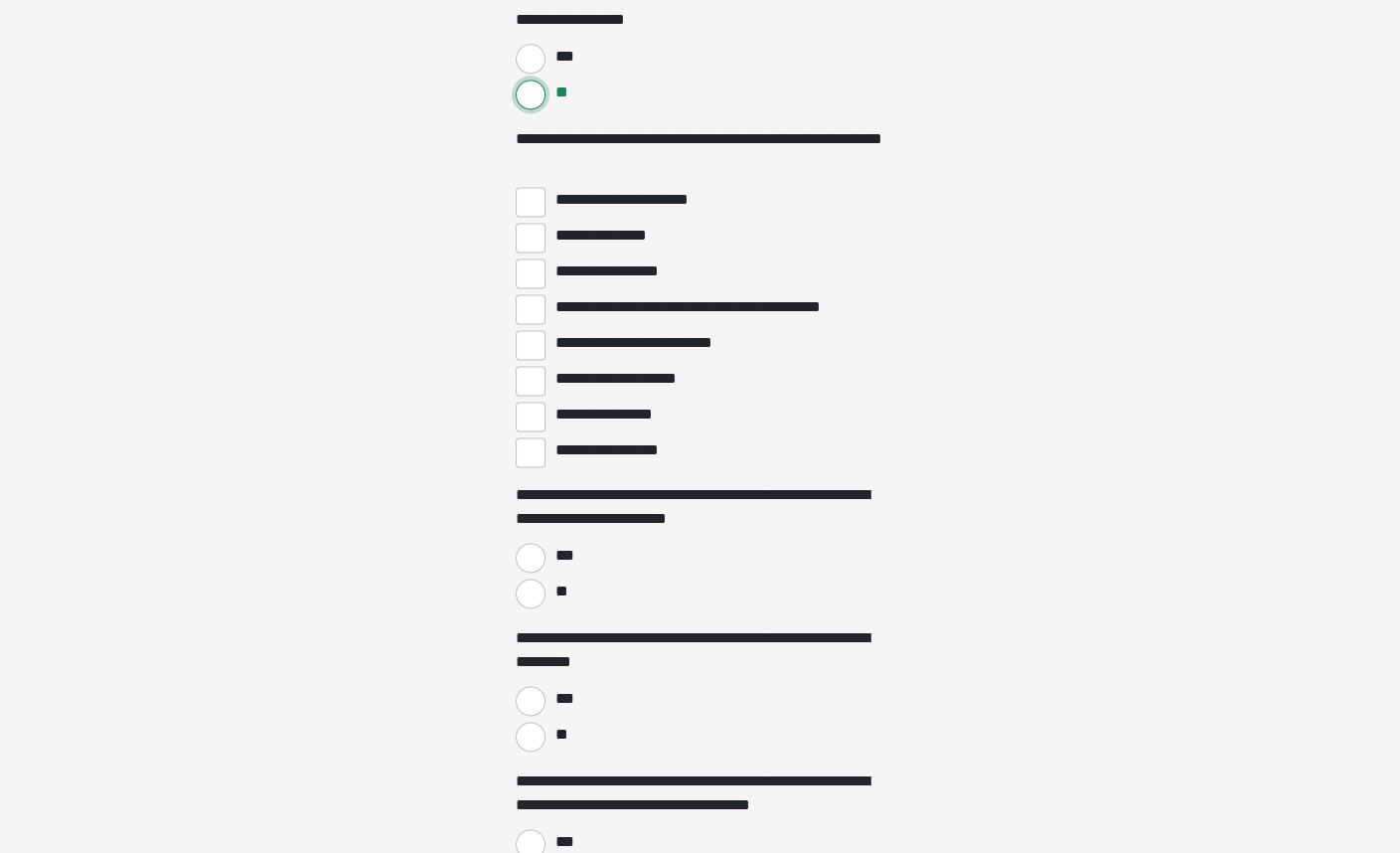 scroll, scrollTop: 2386, scrollLeft: 0, axis: vertical 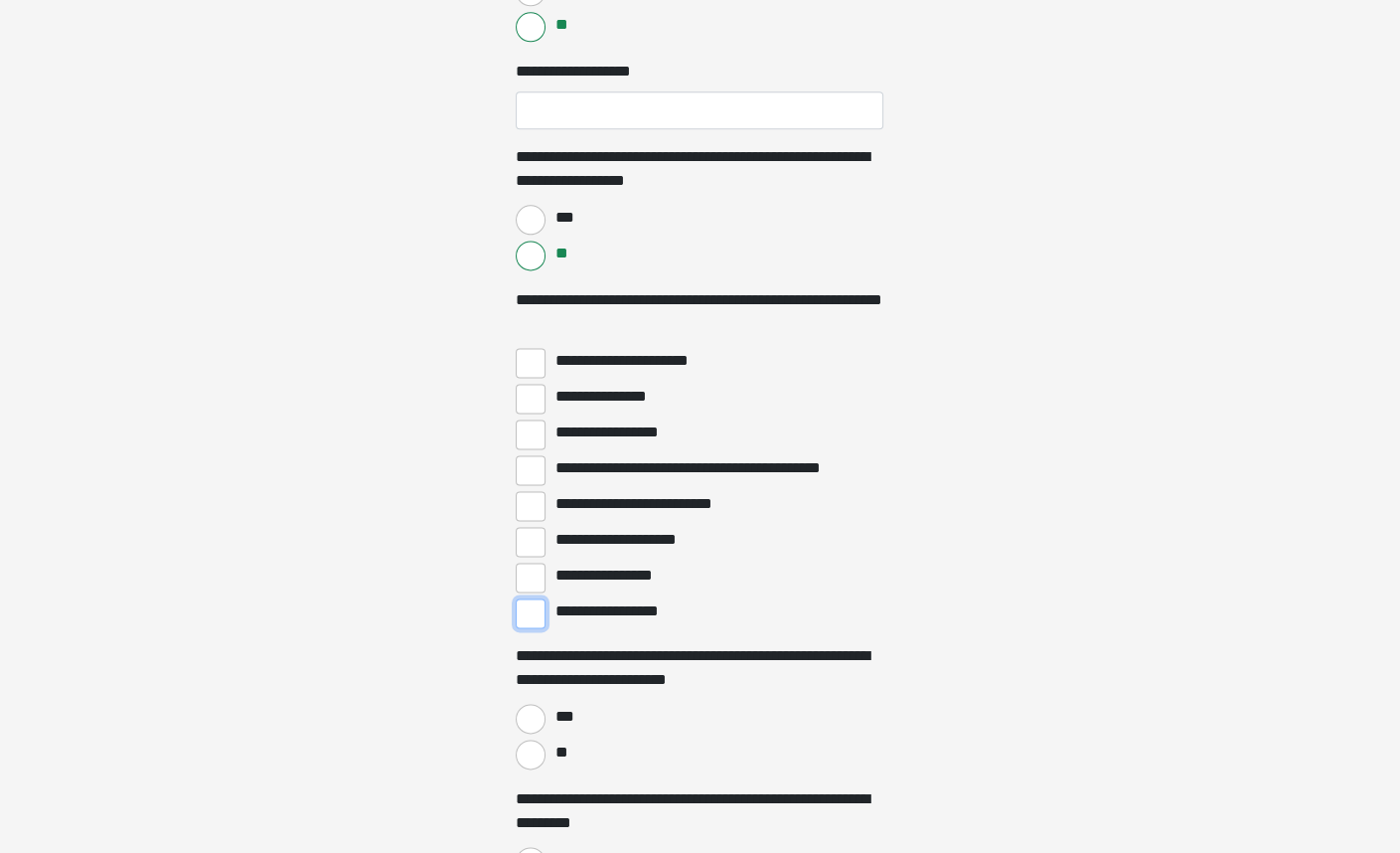 click on "**********" at bounding box center (531, 613) 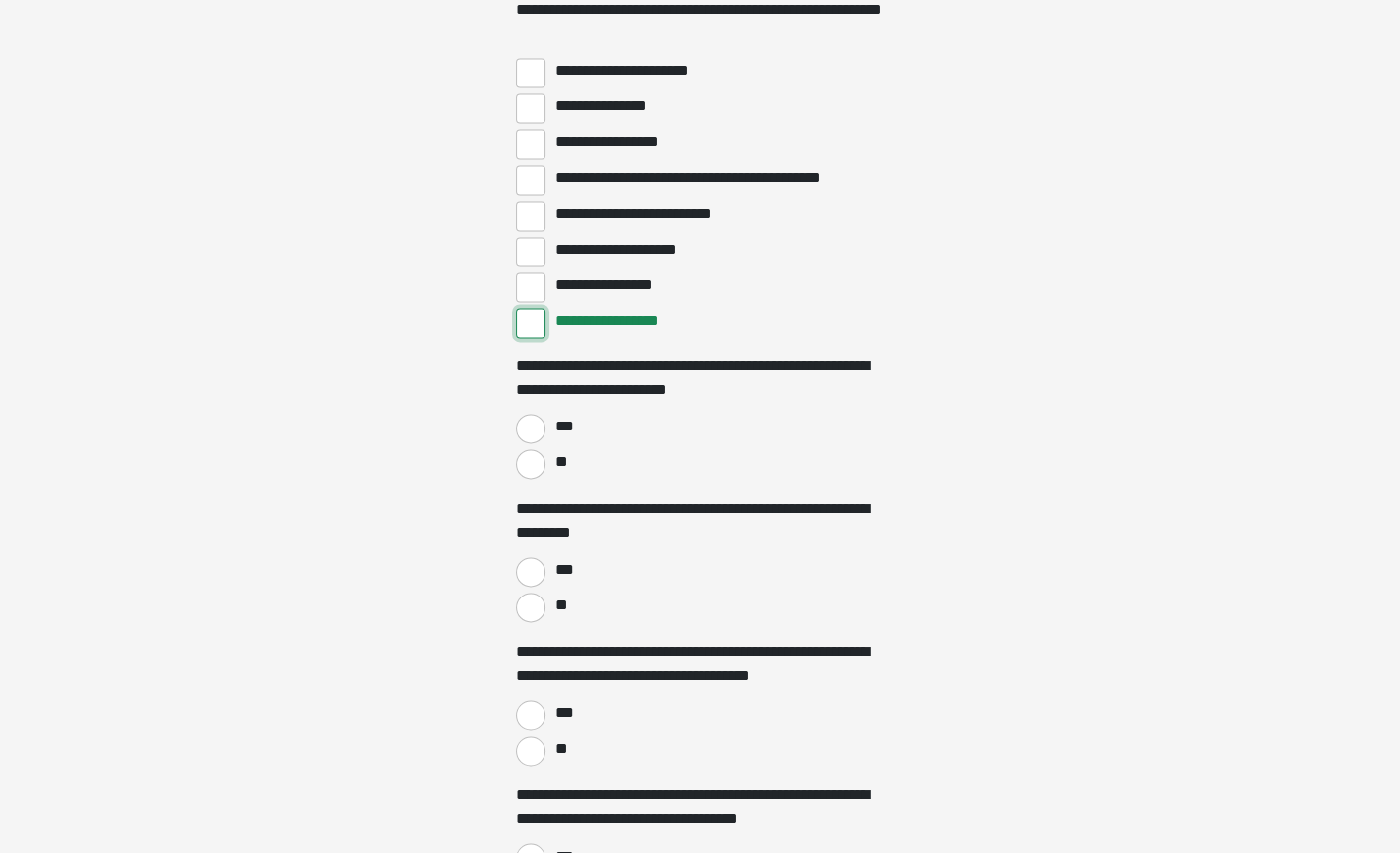 scroll, scrollTop: 2684, scrollLeft: 0, axis: vertical 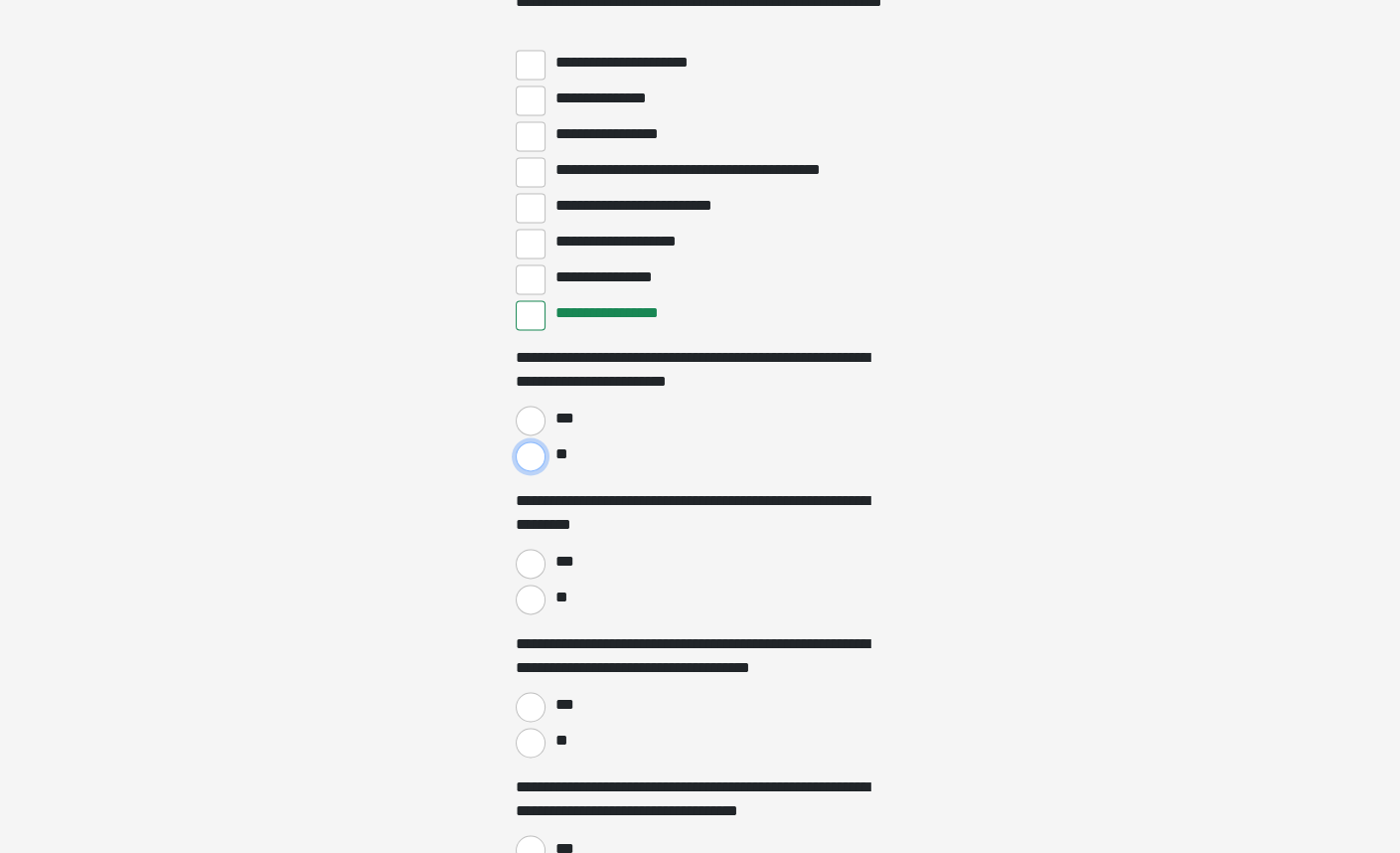 click on "**" at bounding box center [531, 456] 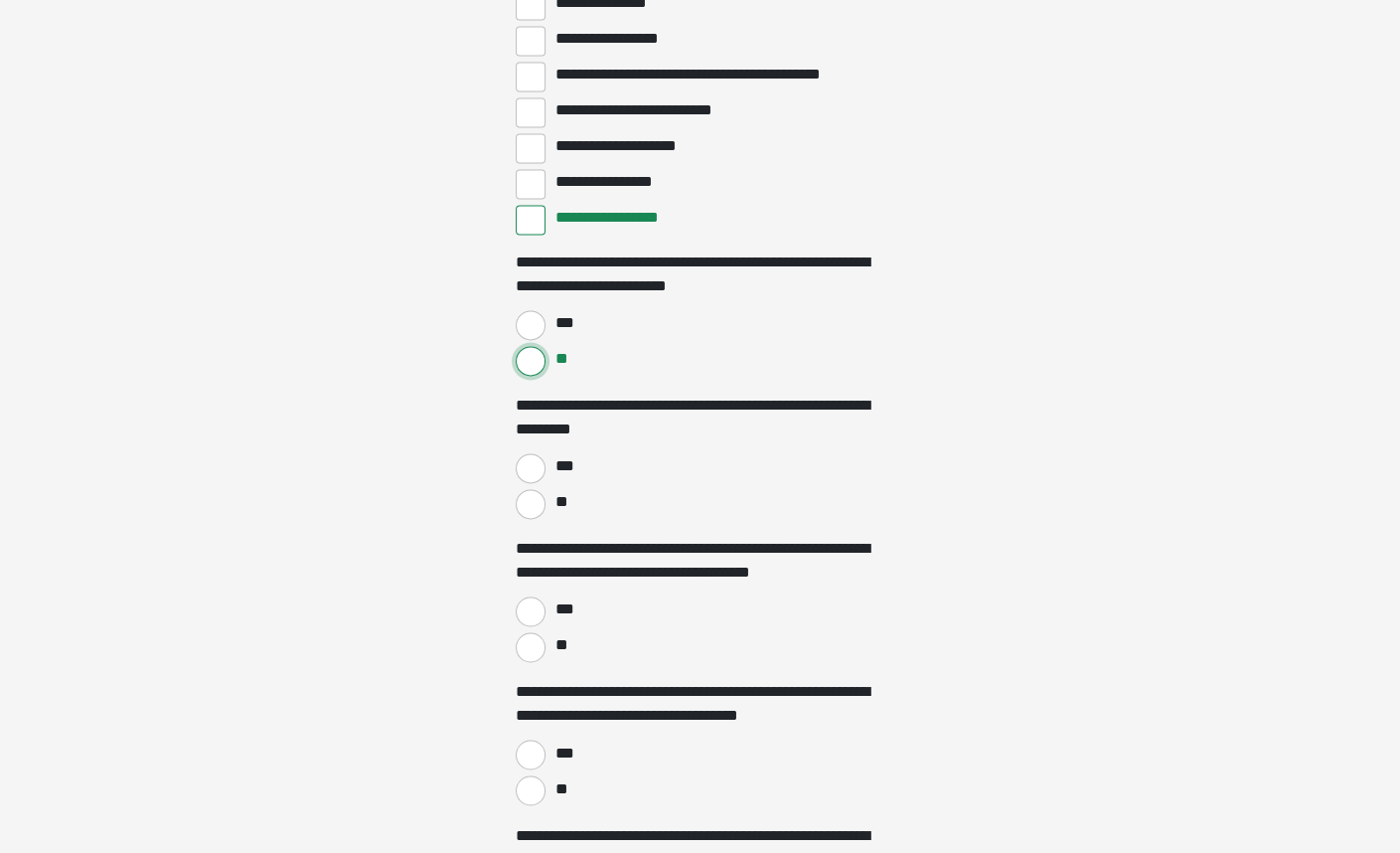 scroll, scrollTop: 2983, scrollLeft: 0, axis: vertical 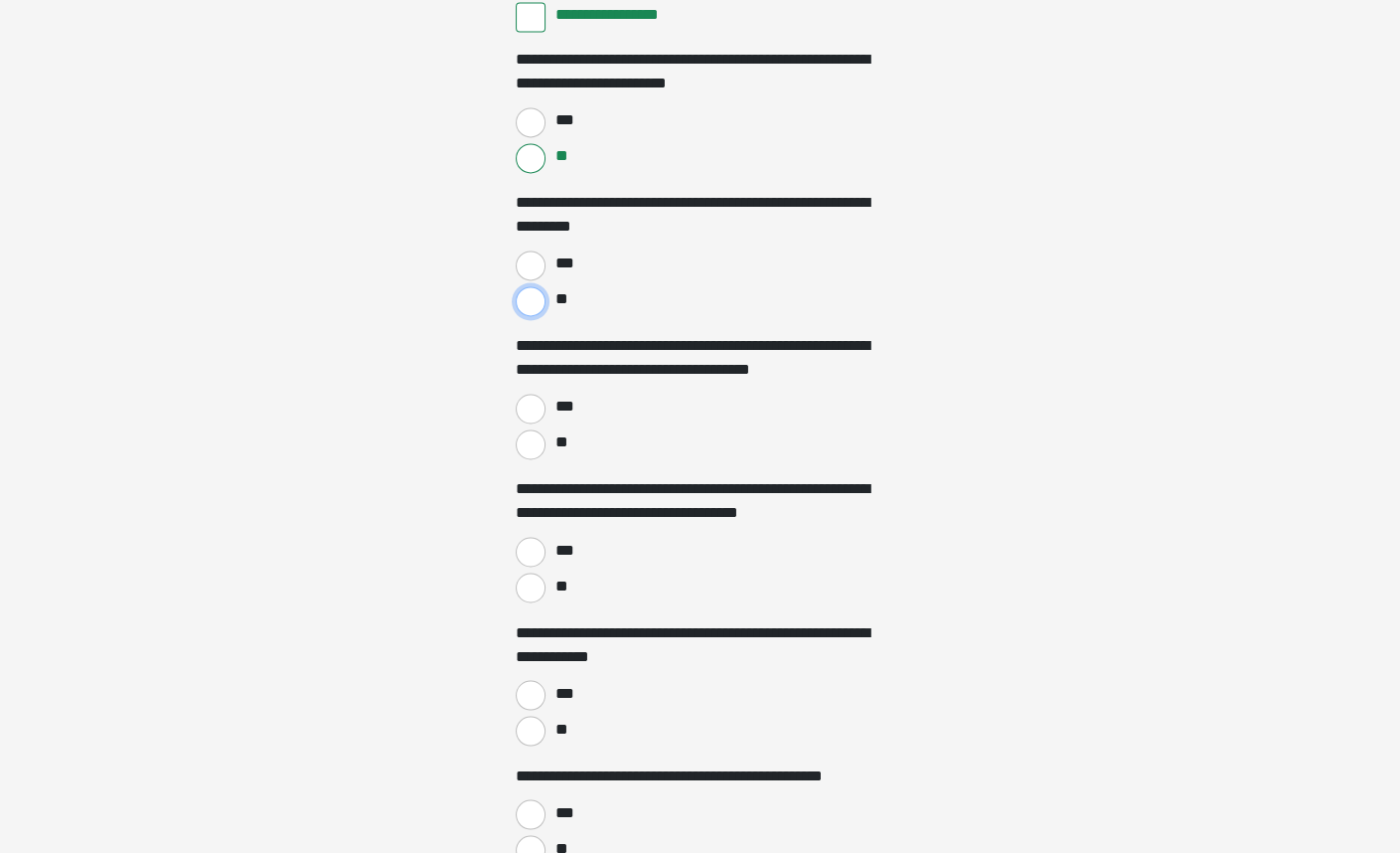 click on "**" at bounding box center [531, 301] 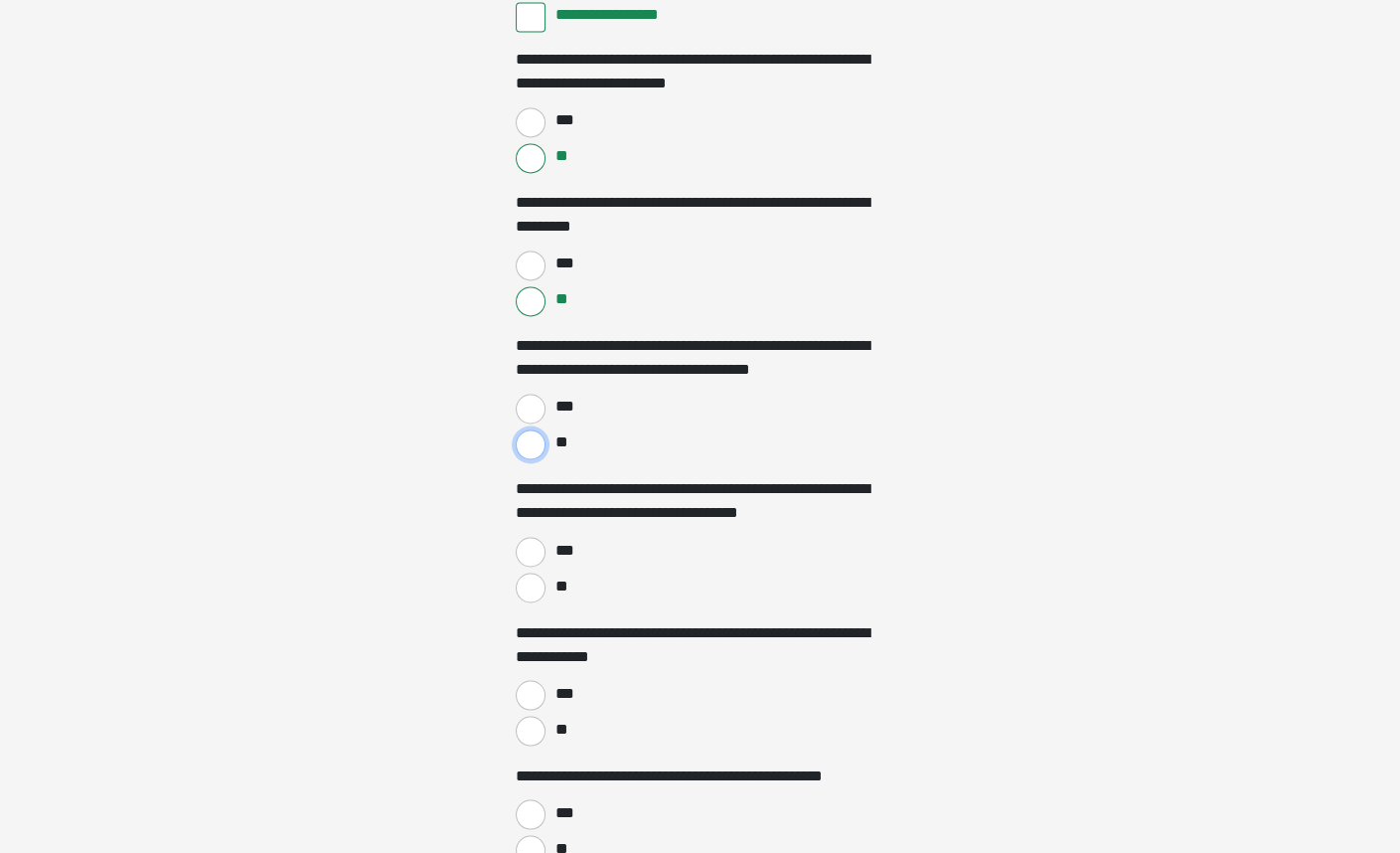click on "**" at bounding box center (531, 444) 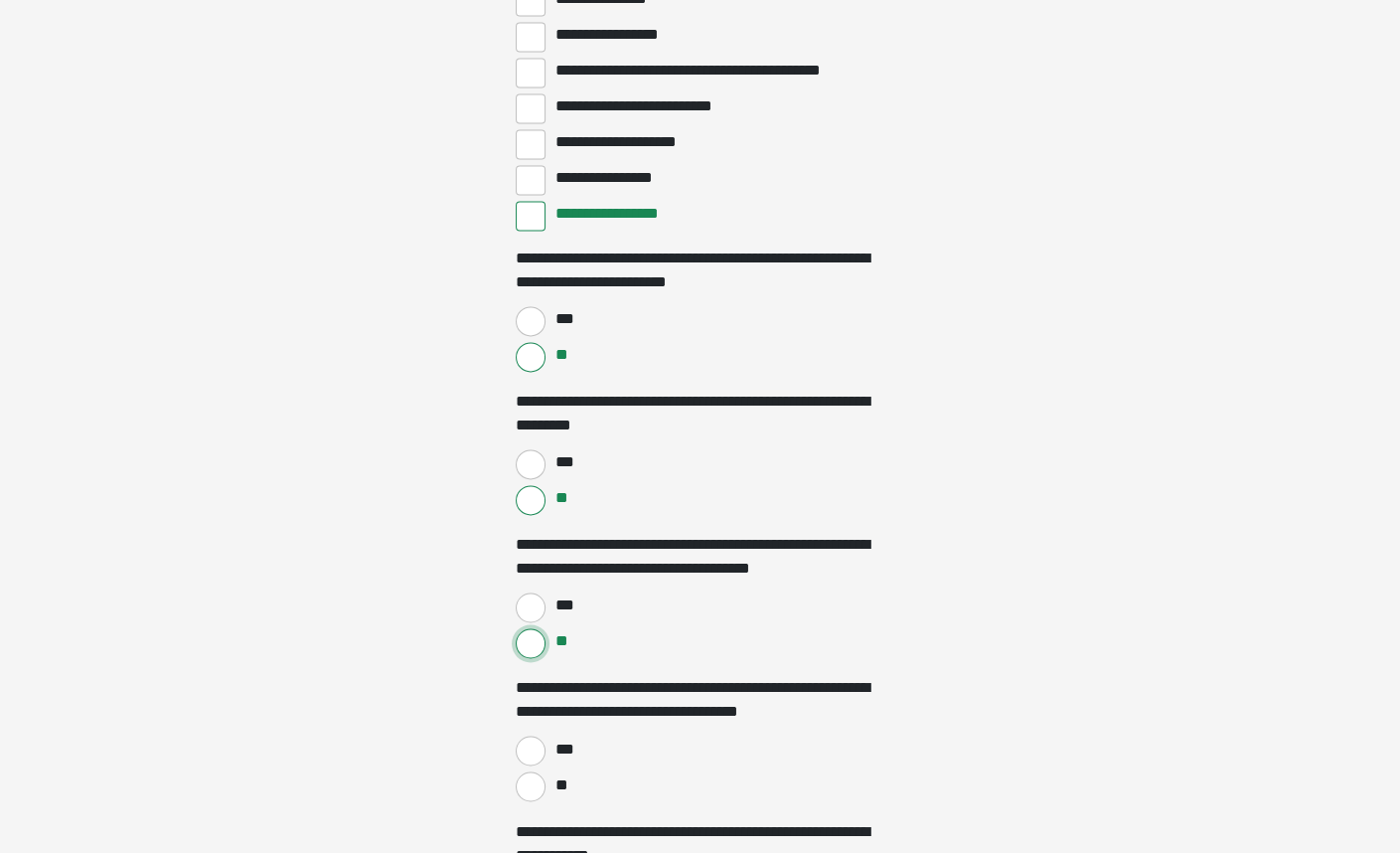 scroll, scrollTop: 3082, scrollLeft: 0, axis: vertical 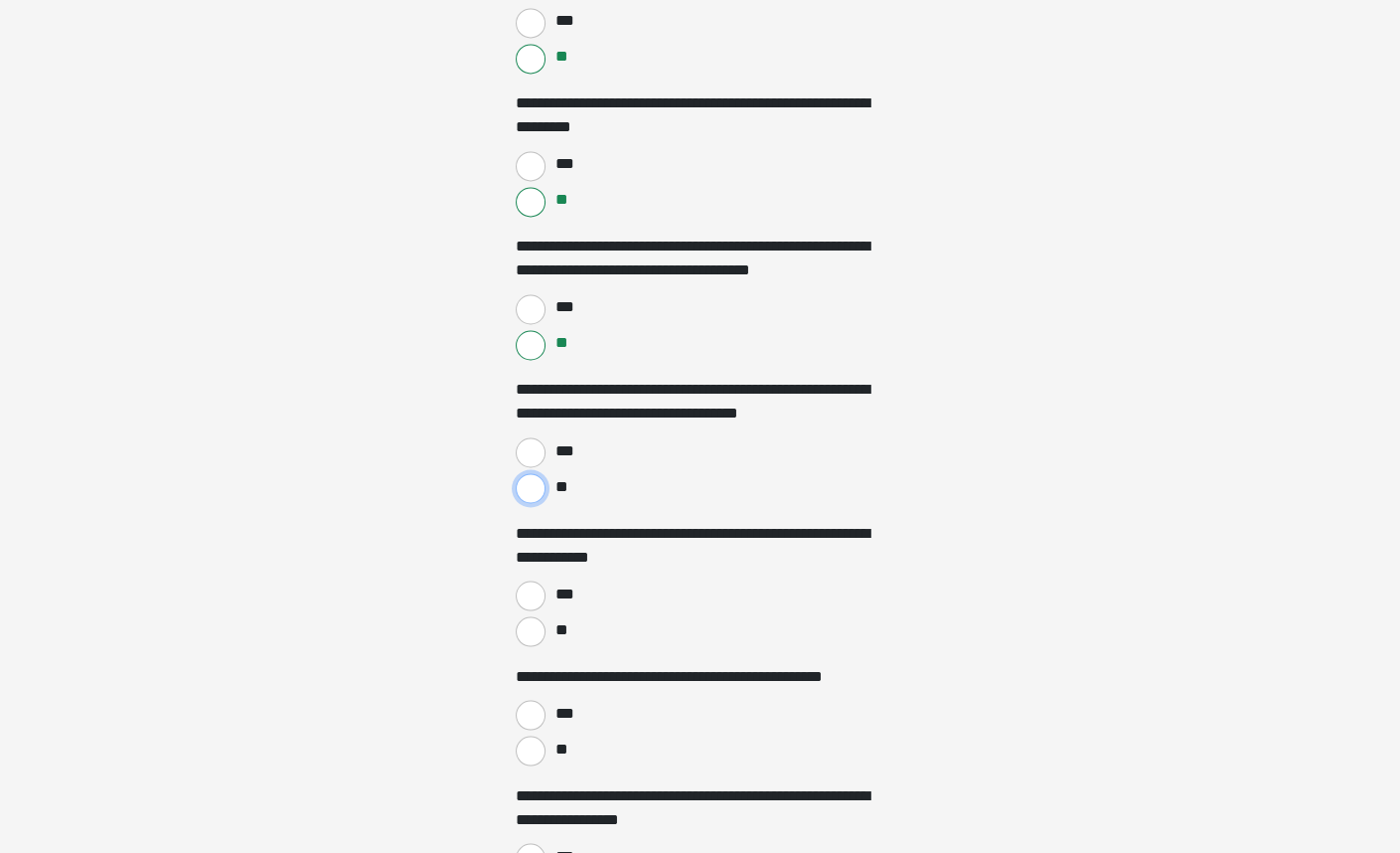 click on "**" at bounding box center (531, 488) 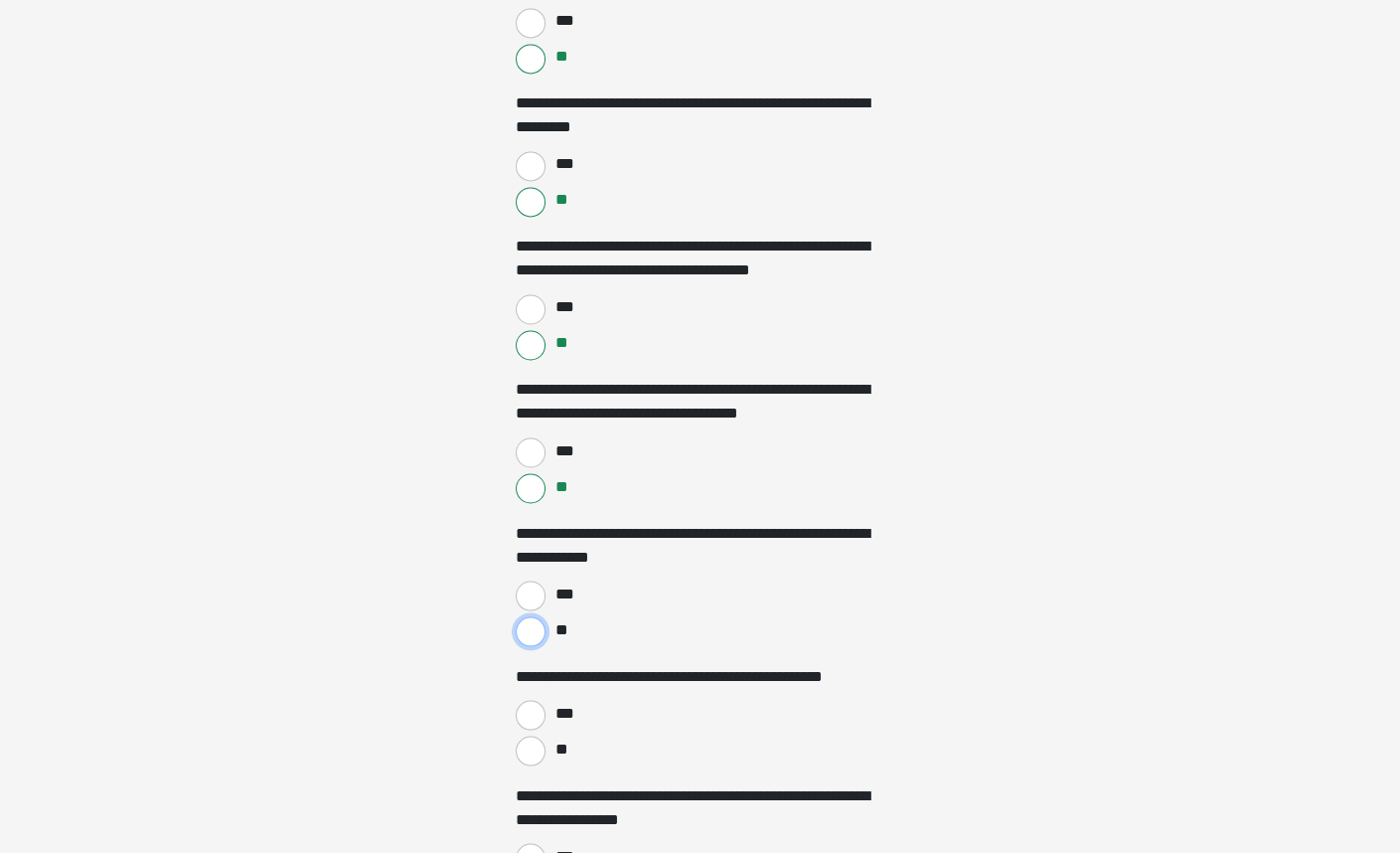 click on "**" at bounding box center [531, 631] 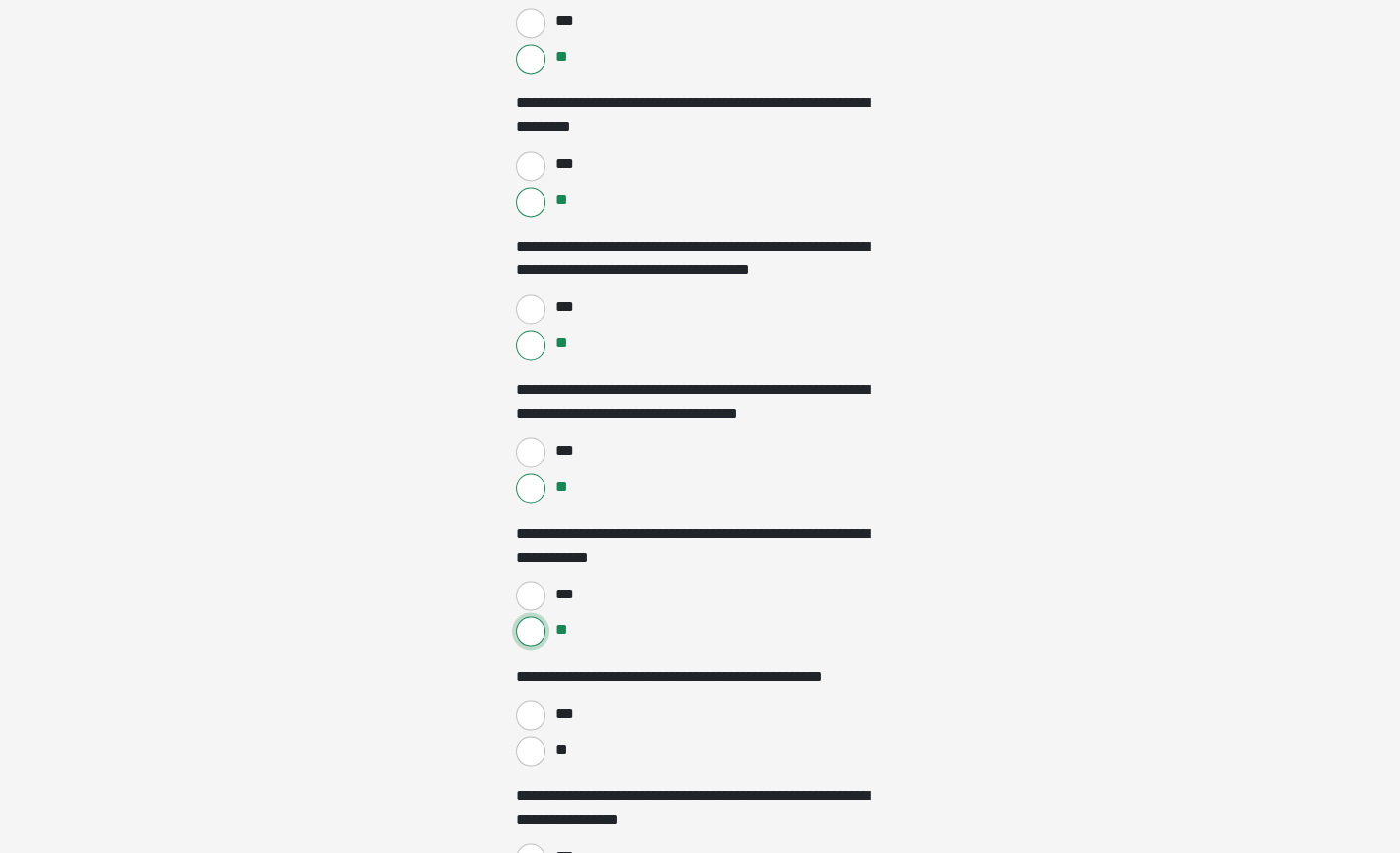 scroll, scrollTop: 3480, scrollLeft: 0, axis: vertical 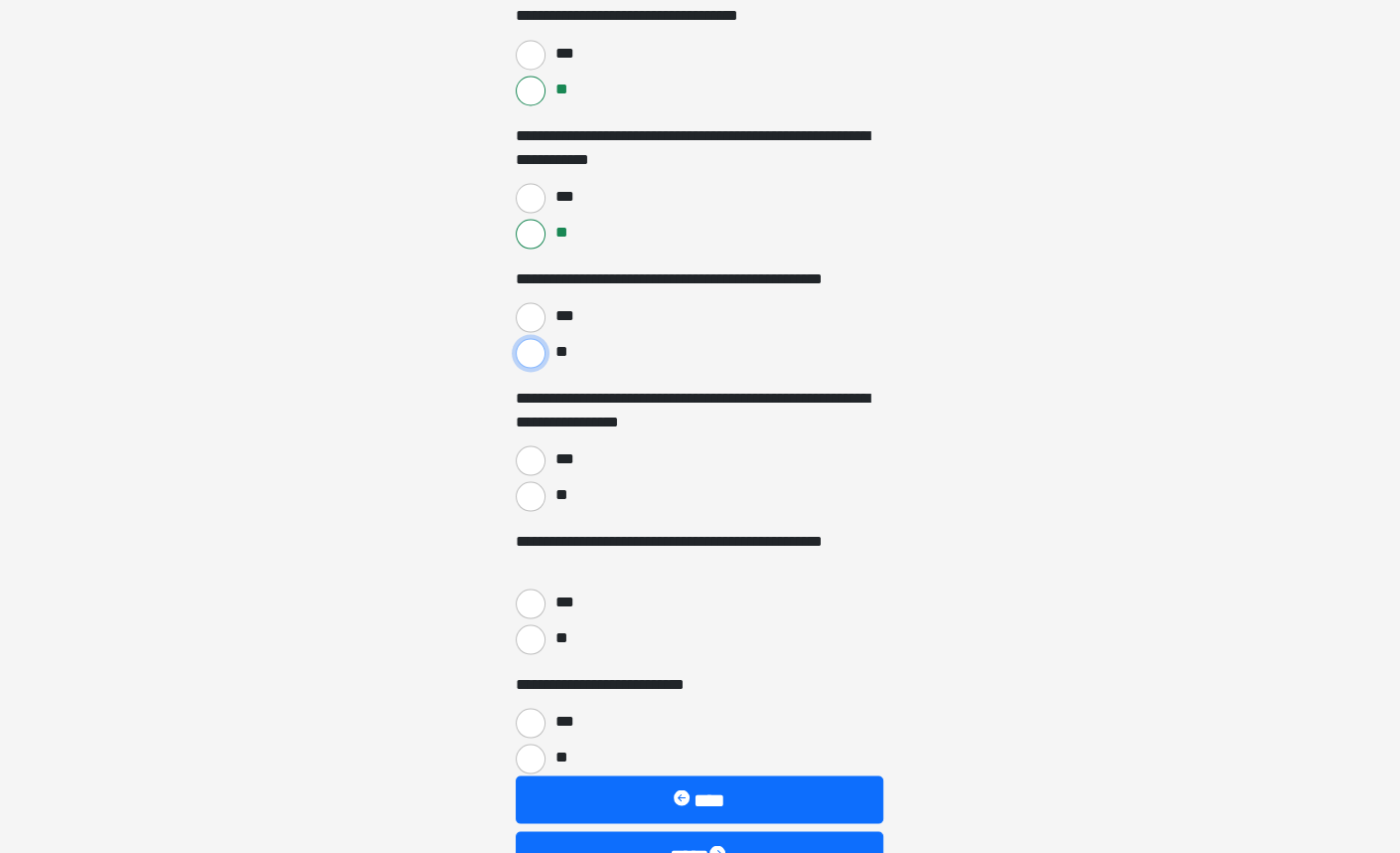 click on "**" at bounding box center [531, 353] 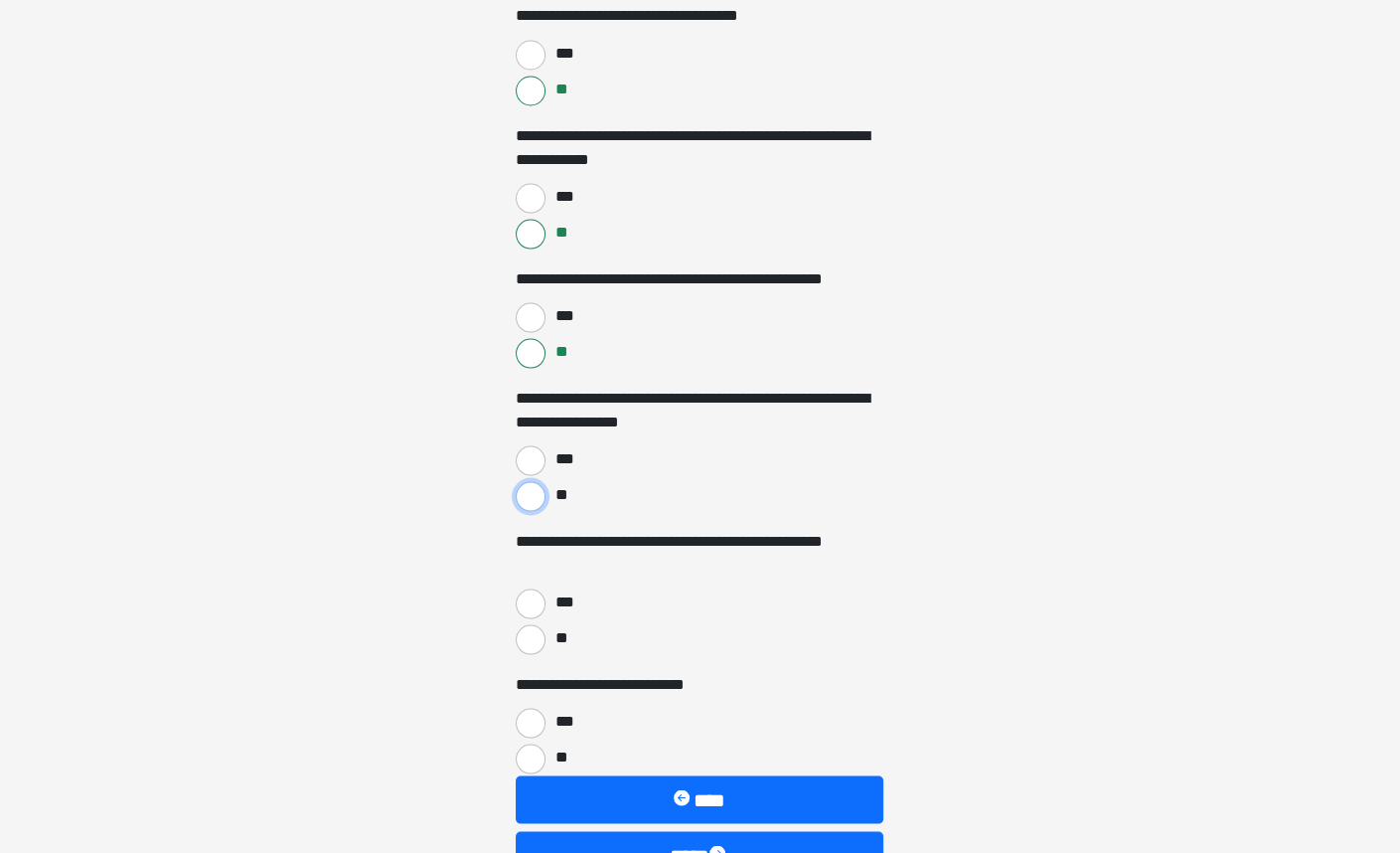 click on "**" at bounding box center (531, 496) 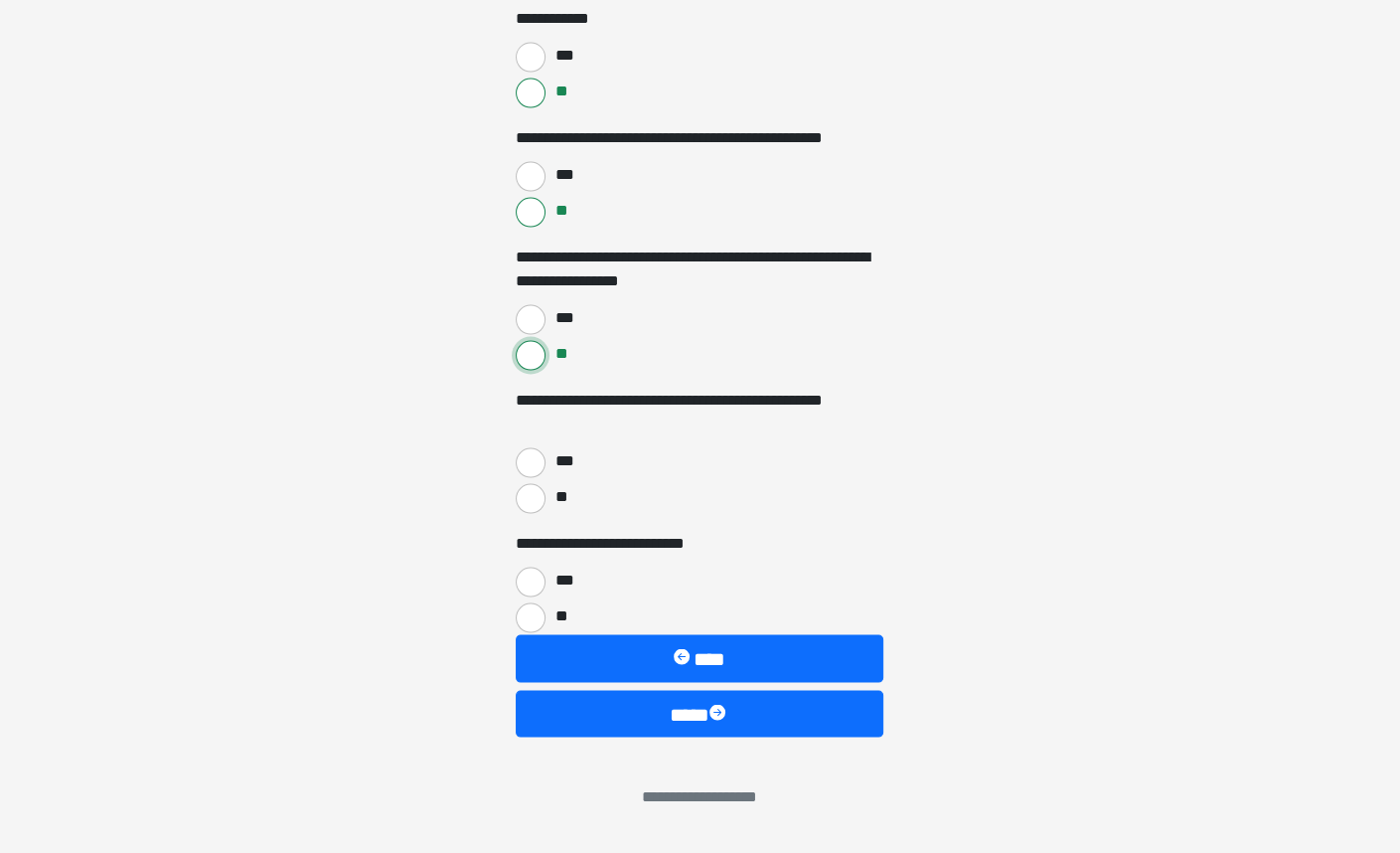 scroll, scrollTop: 3623, scrollLeft: 0, axis: vertical 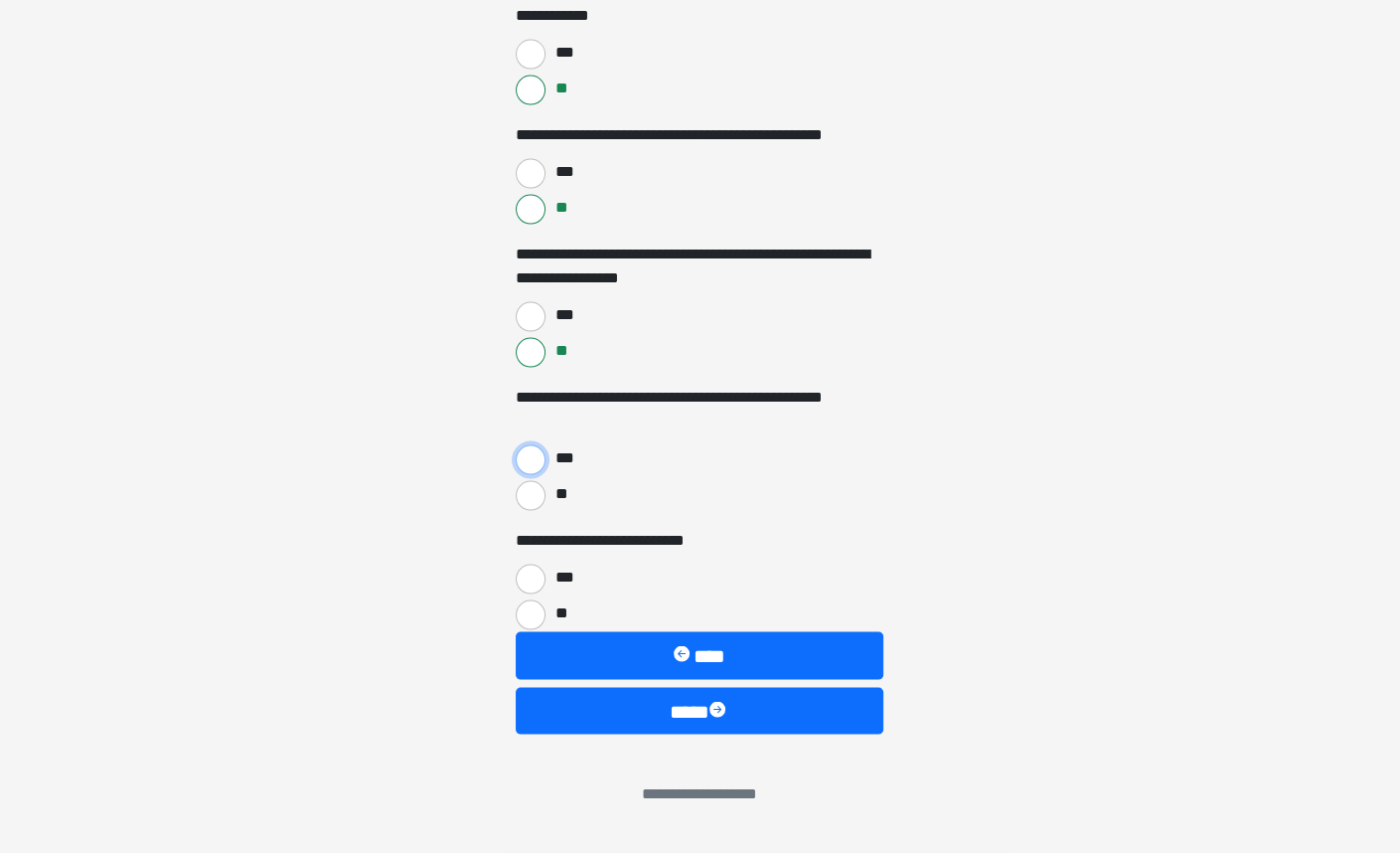 click on "***" at bounding box center [531, 460] 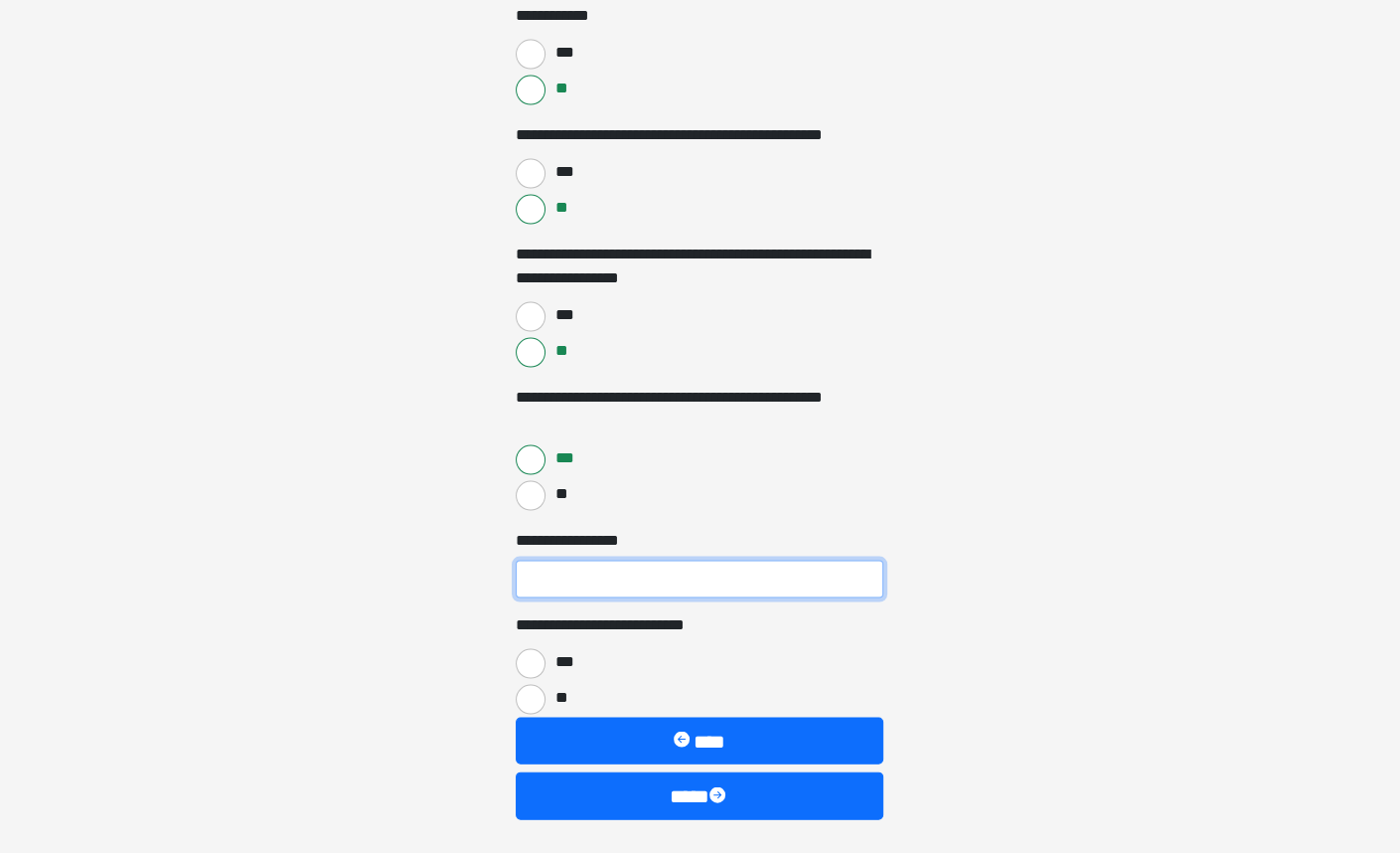 click on "**********" at bounding box center [700, 580] 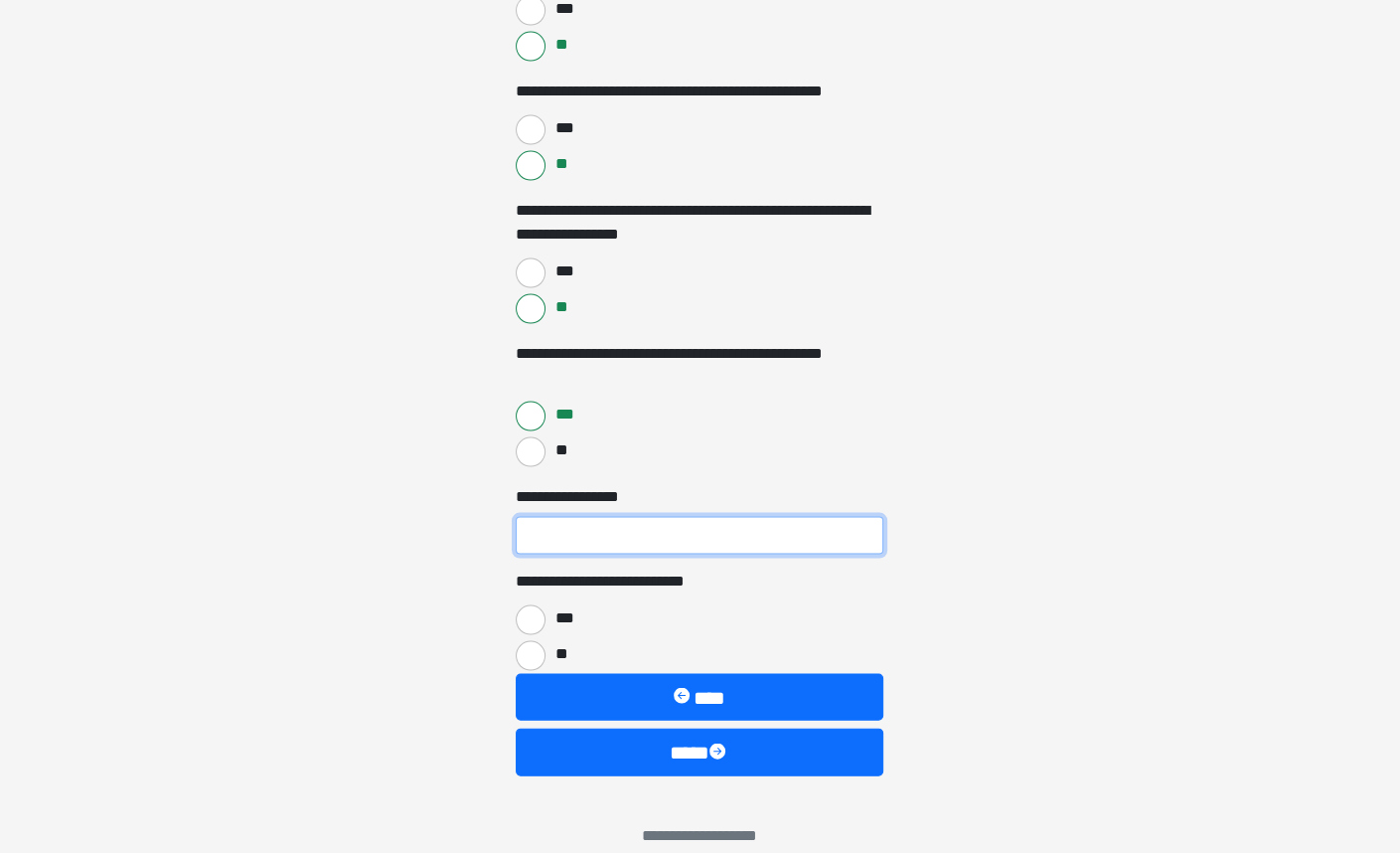 scroll, scrollTop: 3707, scrollLeft: 0, axis: vertical 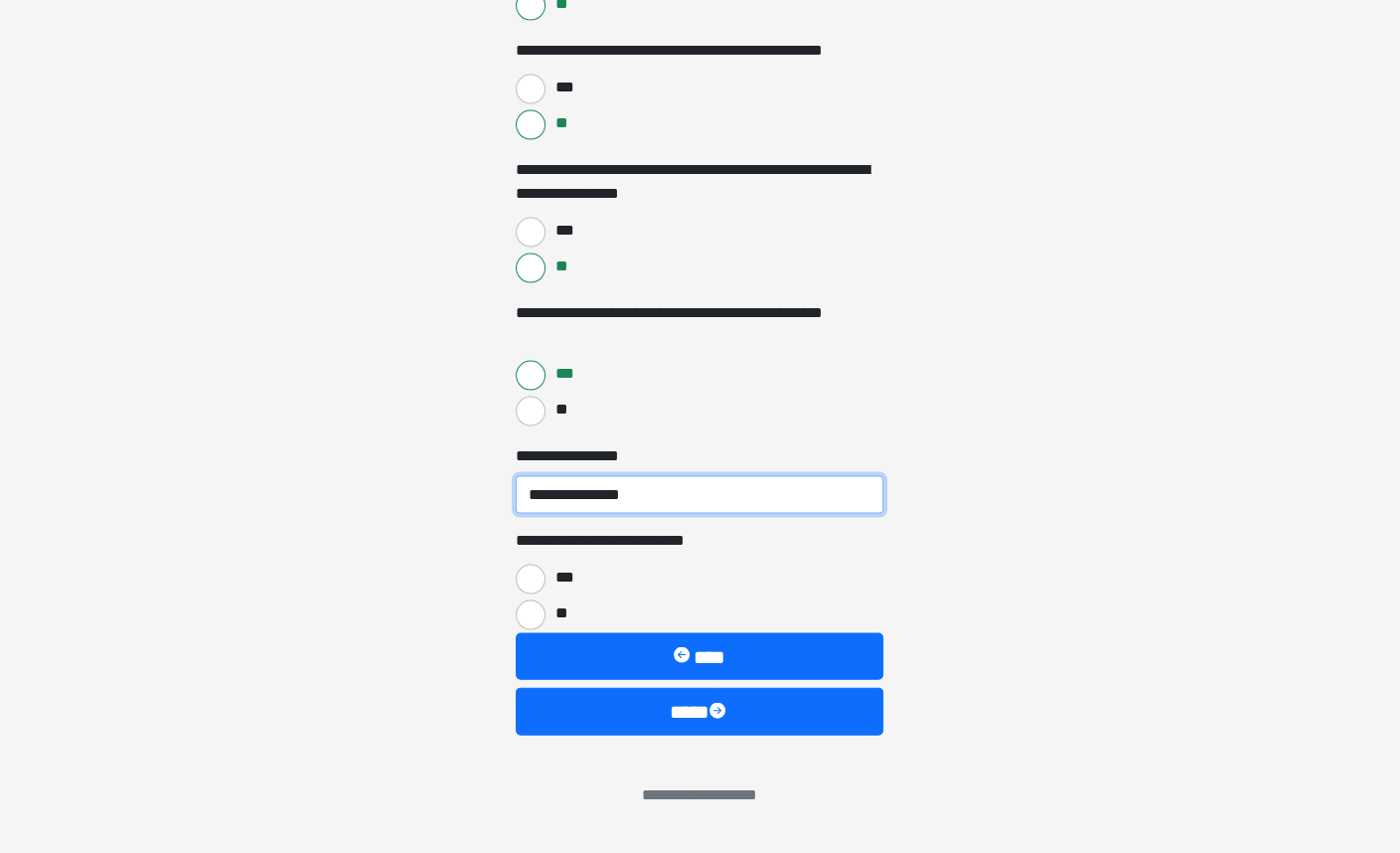 type on "**********" 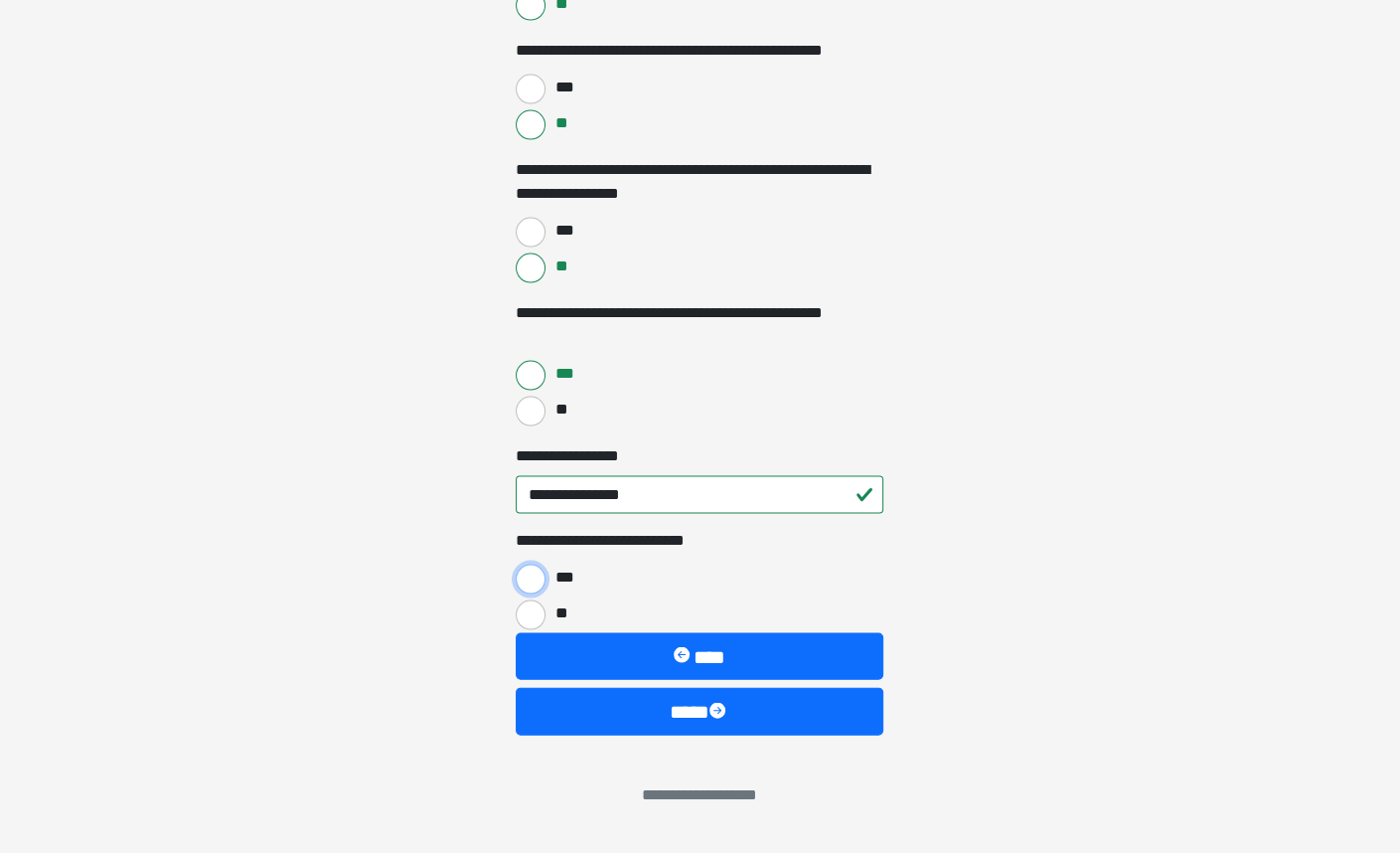 click on "***" at bounding box center [531, 580] 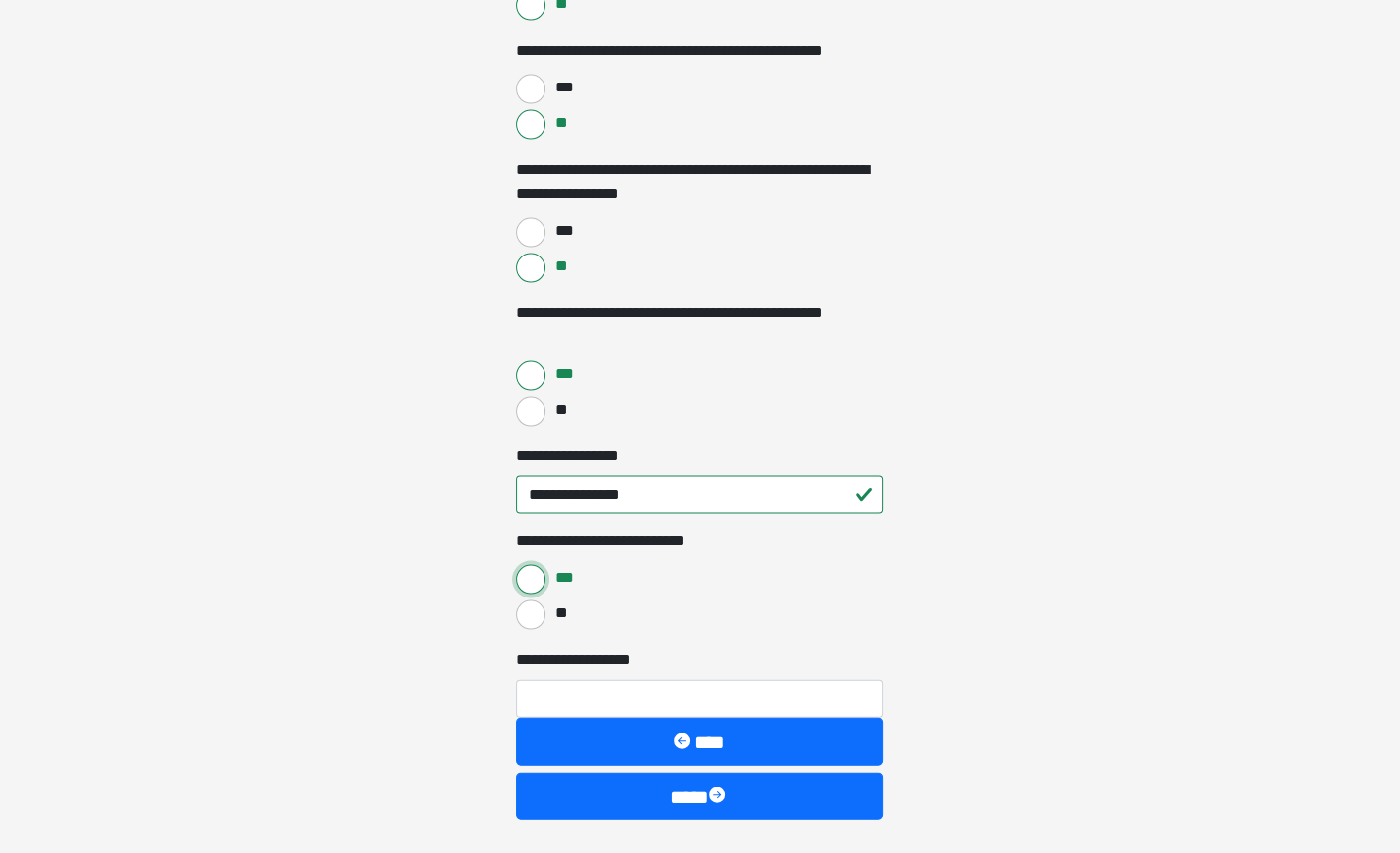 scroll, scrollTop: 3793, scrollLeft: 0, axis: vertical 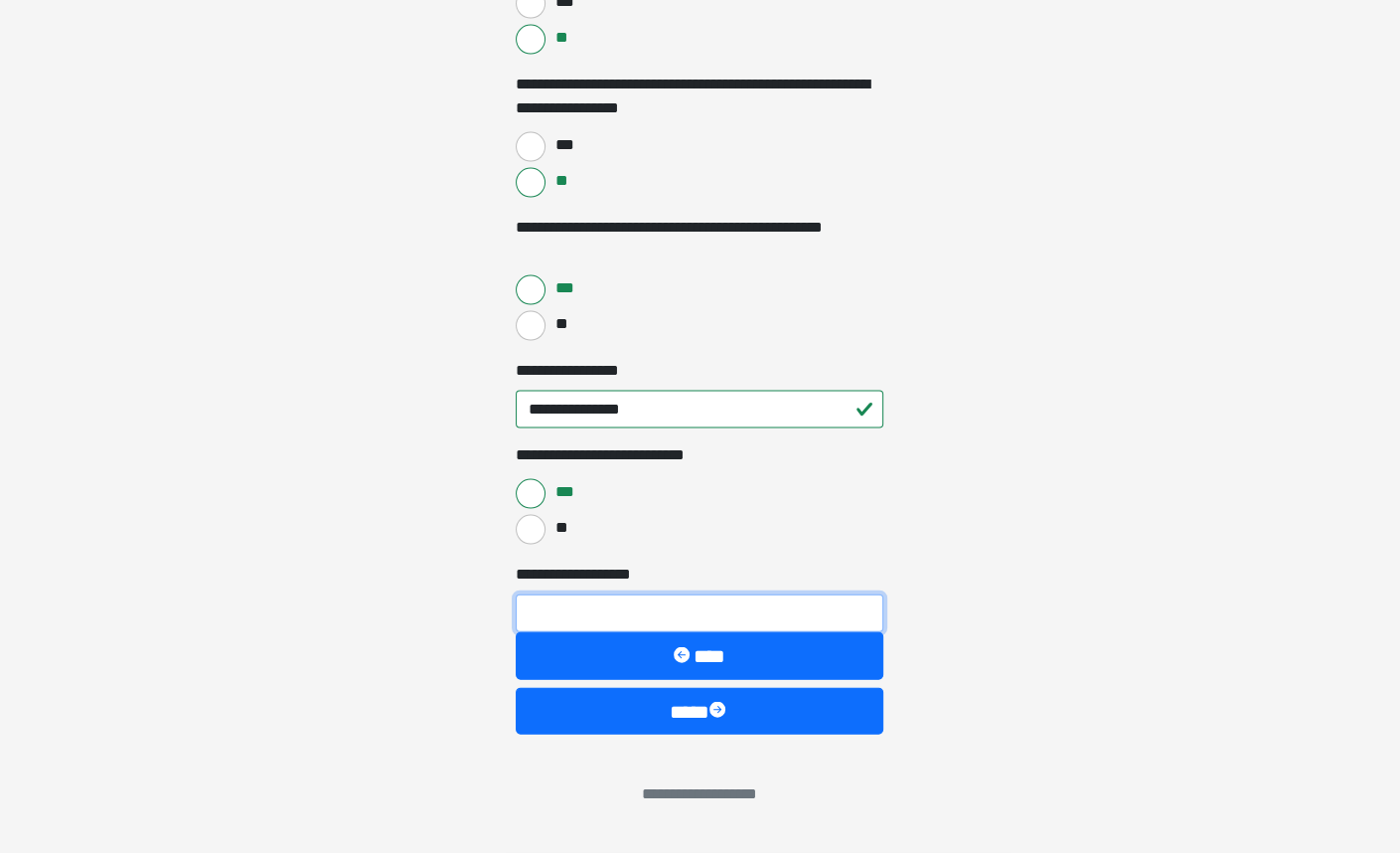 click on "**********" at bounding box center [700, 613] 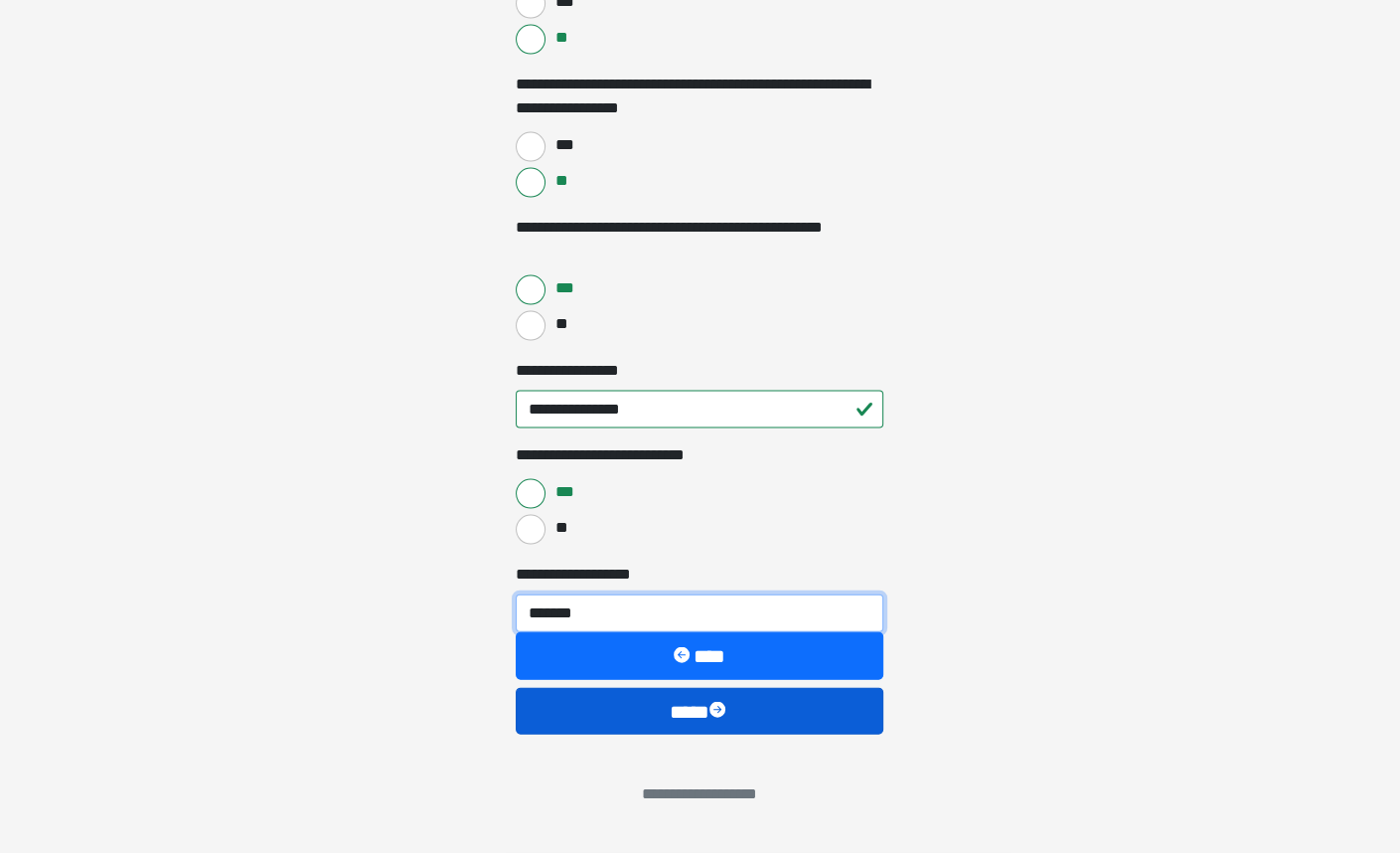 type on "*******" 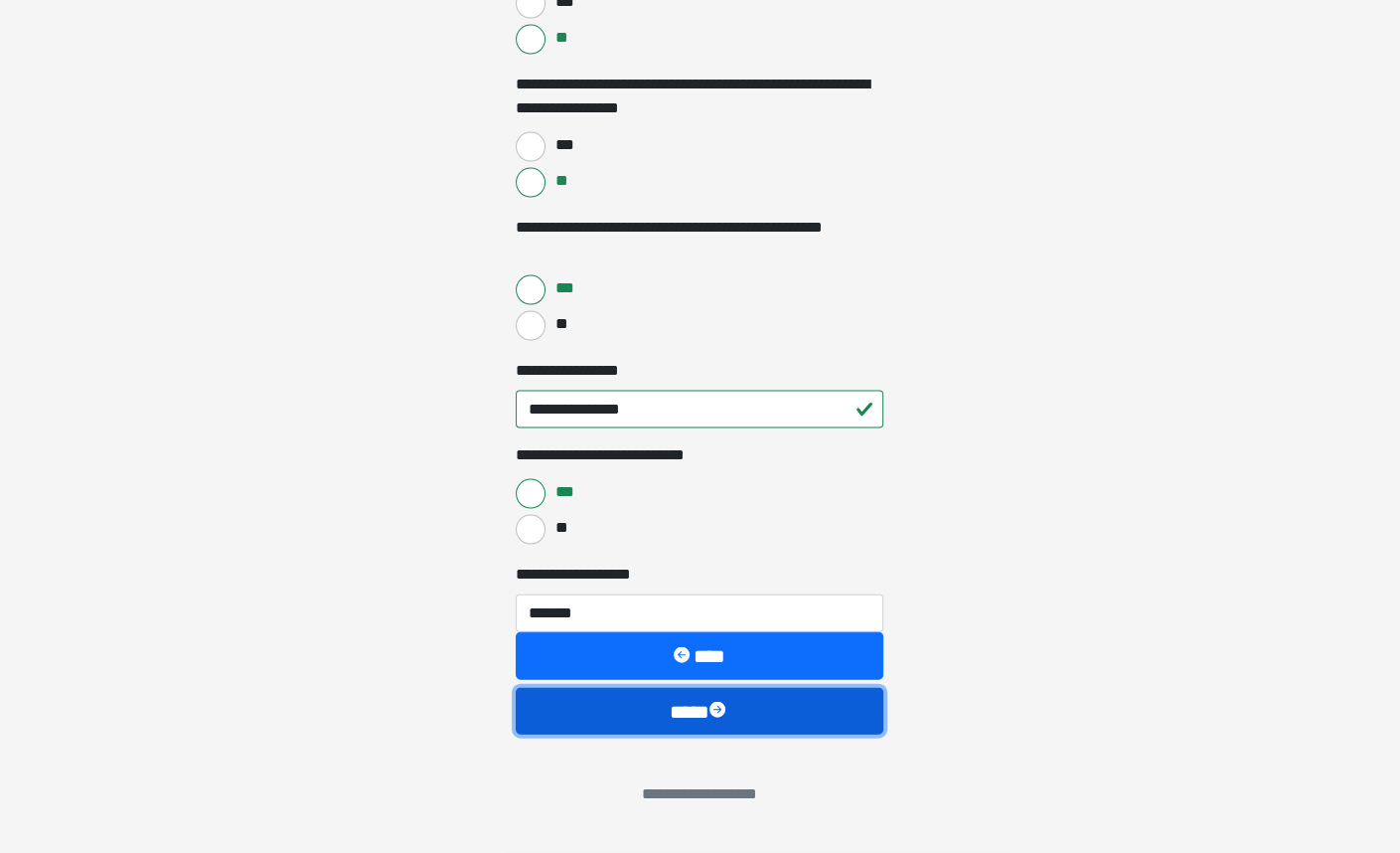 click on "****" at bounding box center (700, 712) 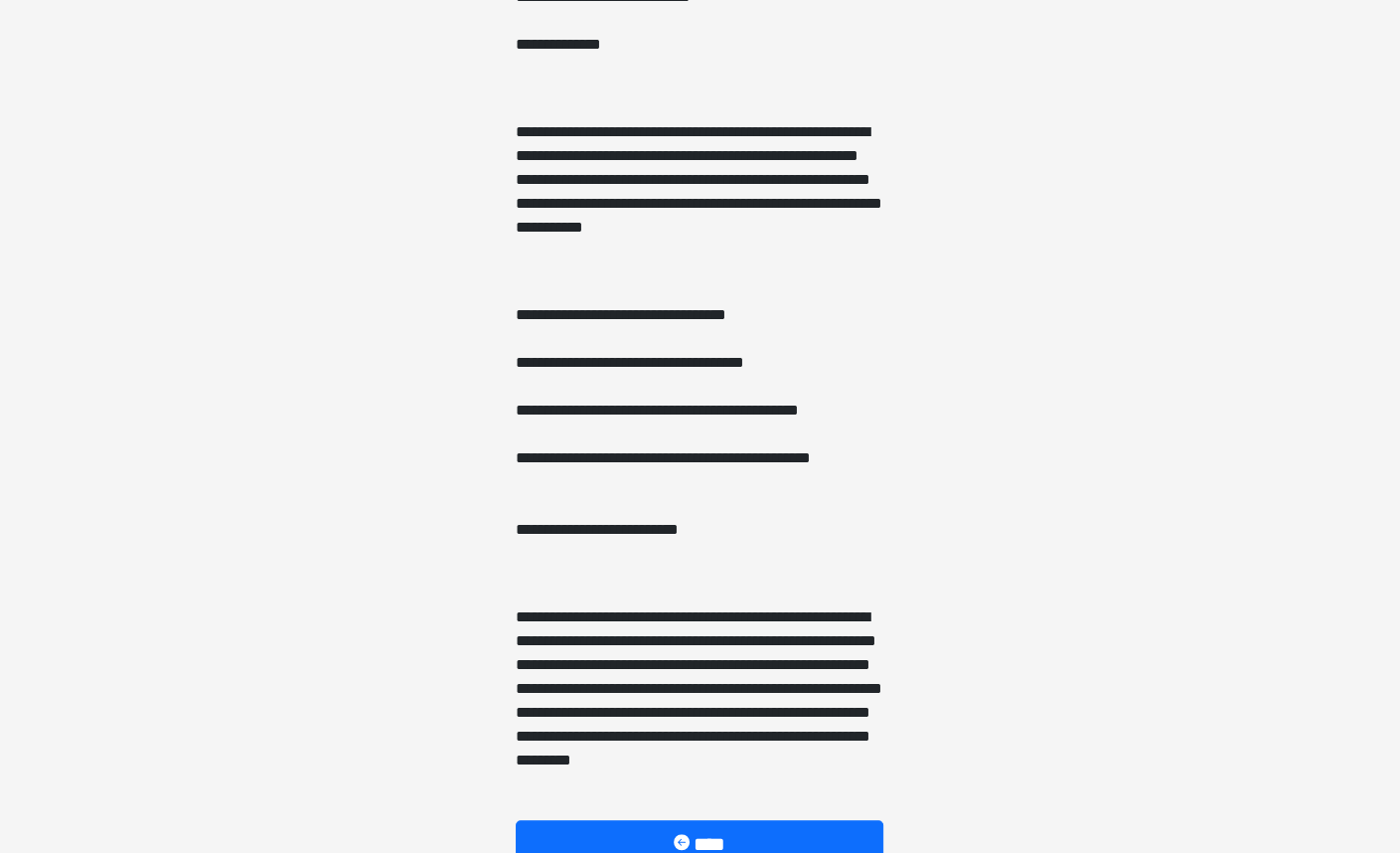 scroll, scrollTop: 1076, scrollLeft: 0, axis: vertical 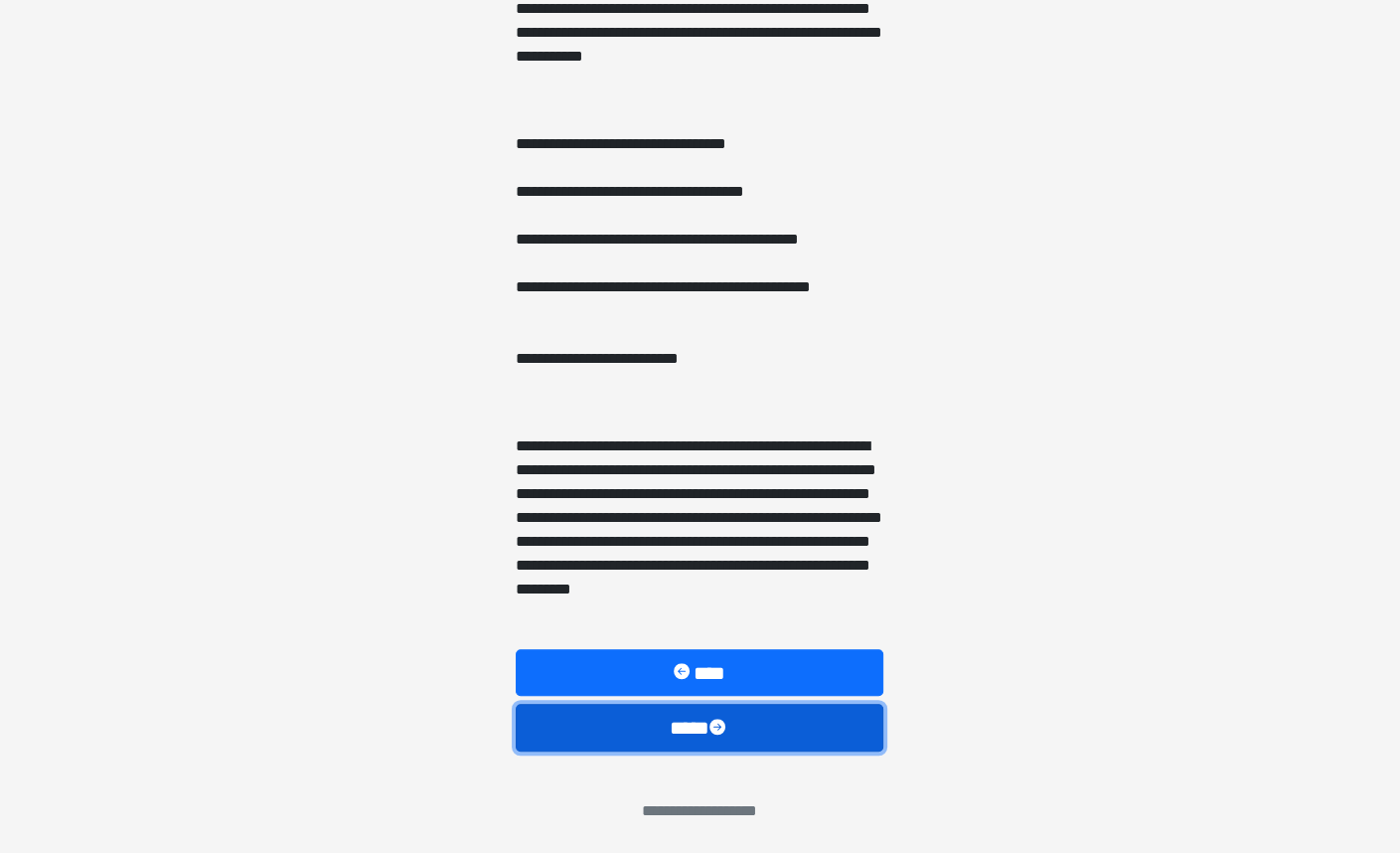click on "****" at bounding box center [700, 728] 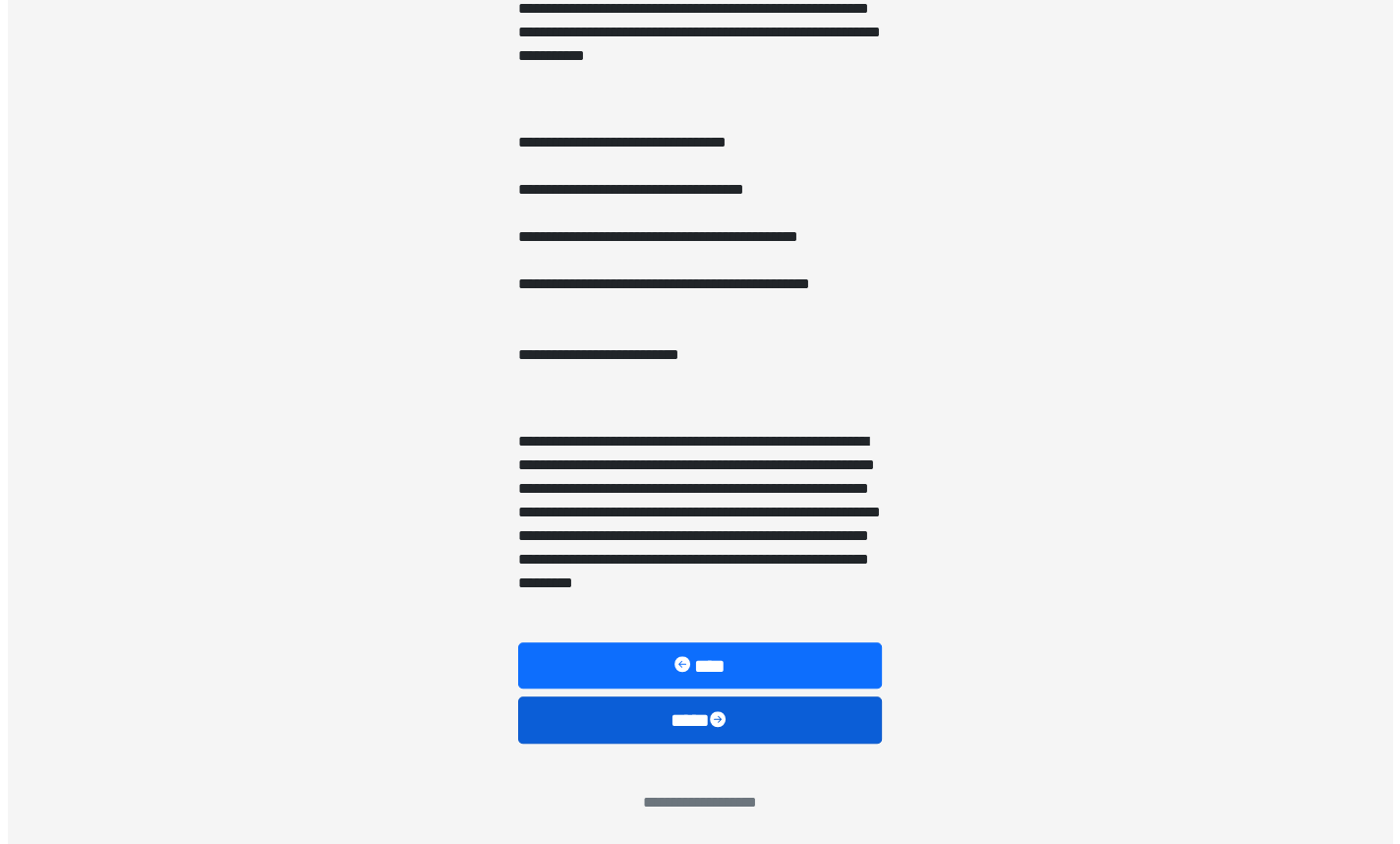 scroll, scrollTop: 0, scrollLeft: 0, axis: both 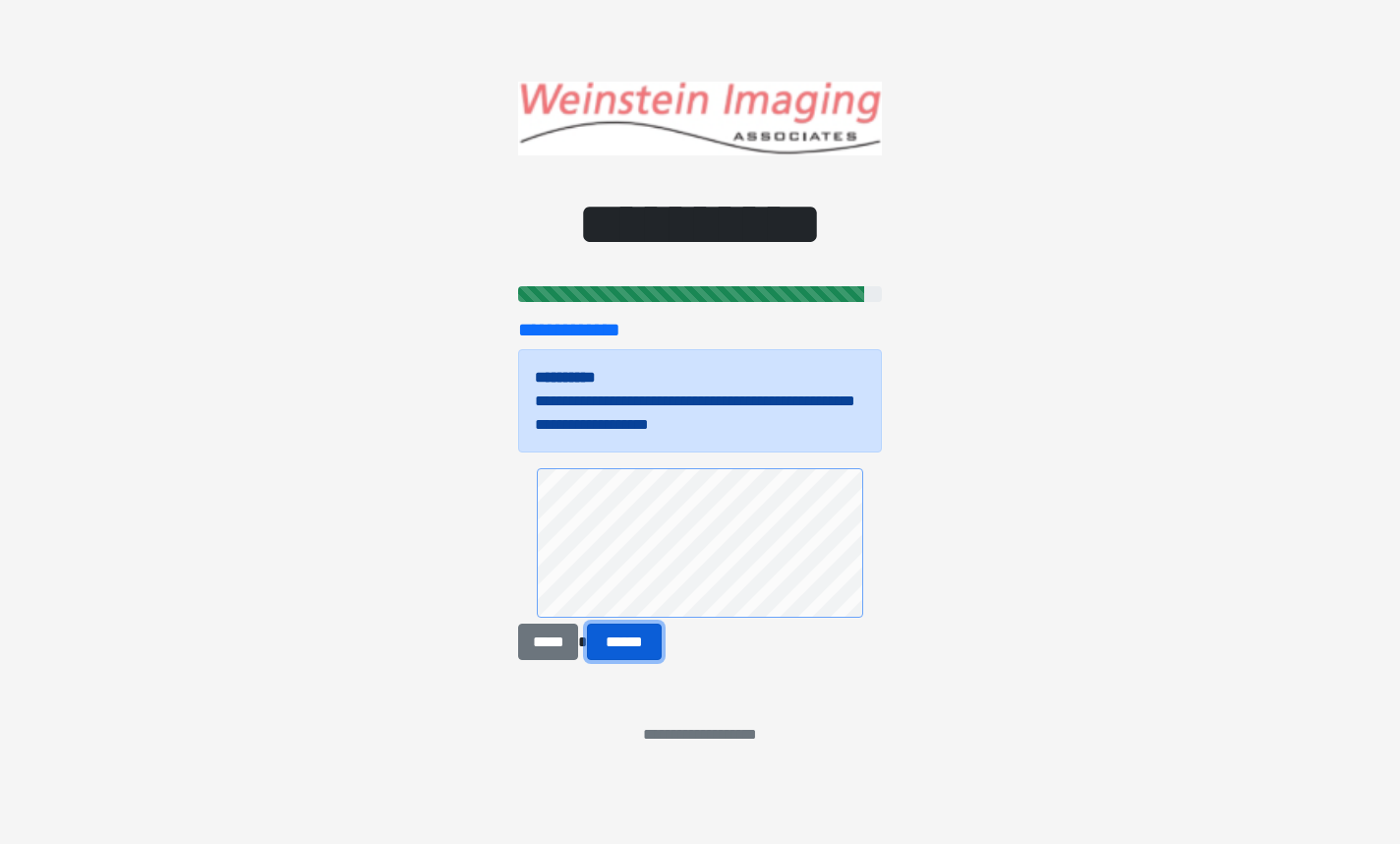 click on "******" at bounding box center (624, 642) 